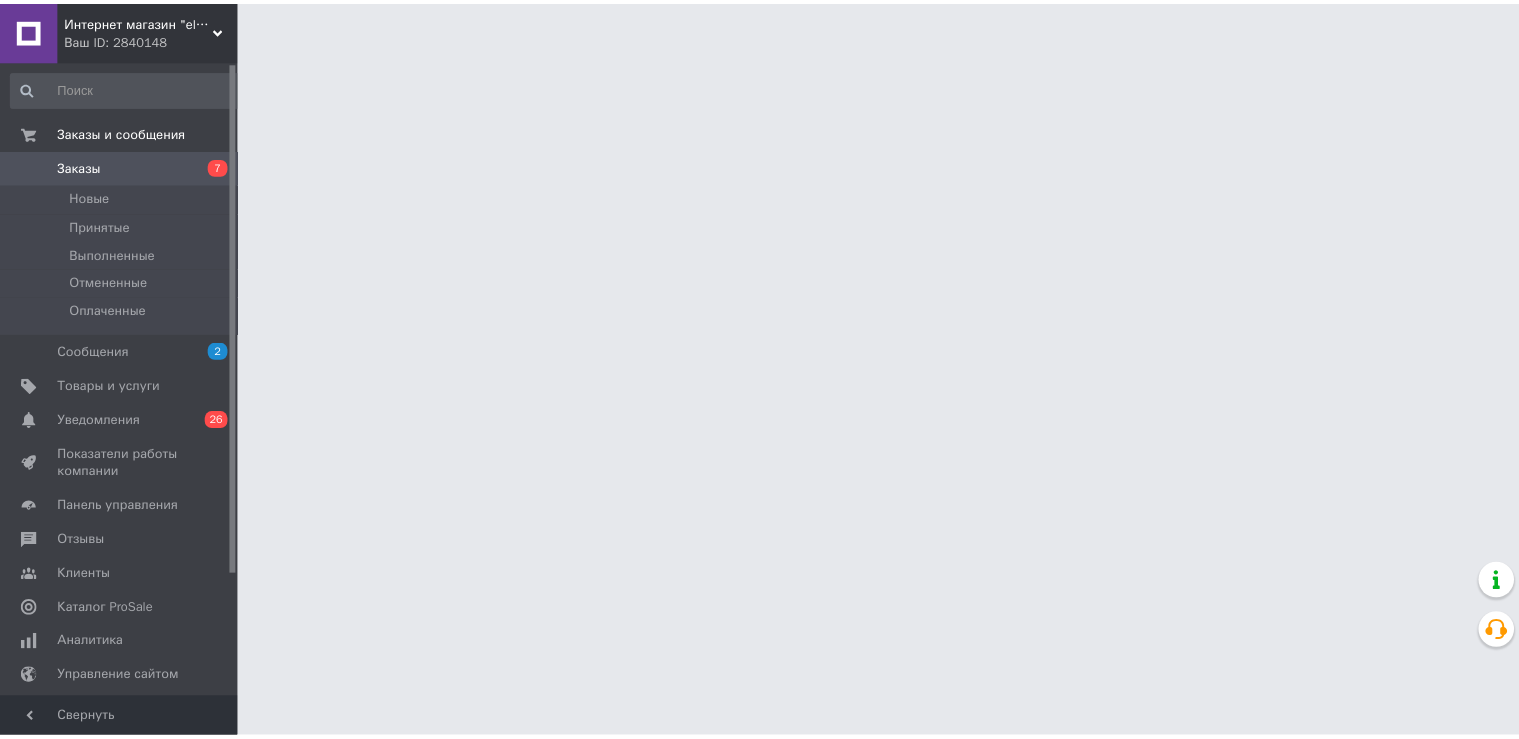 scroll, scrollTop: 0, scrollLeft: 0, axis: both 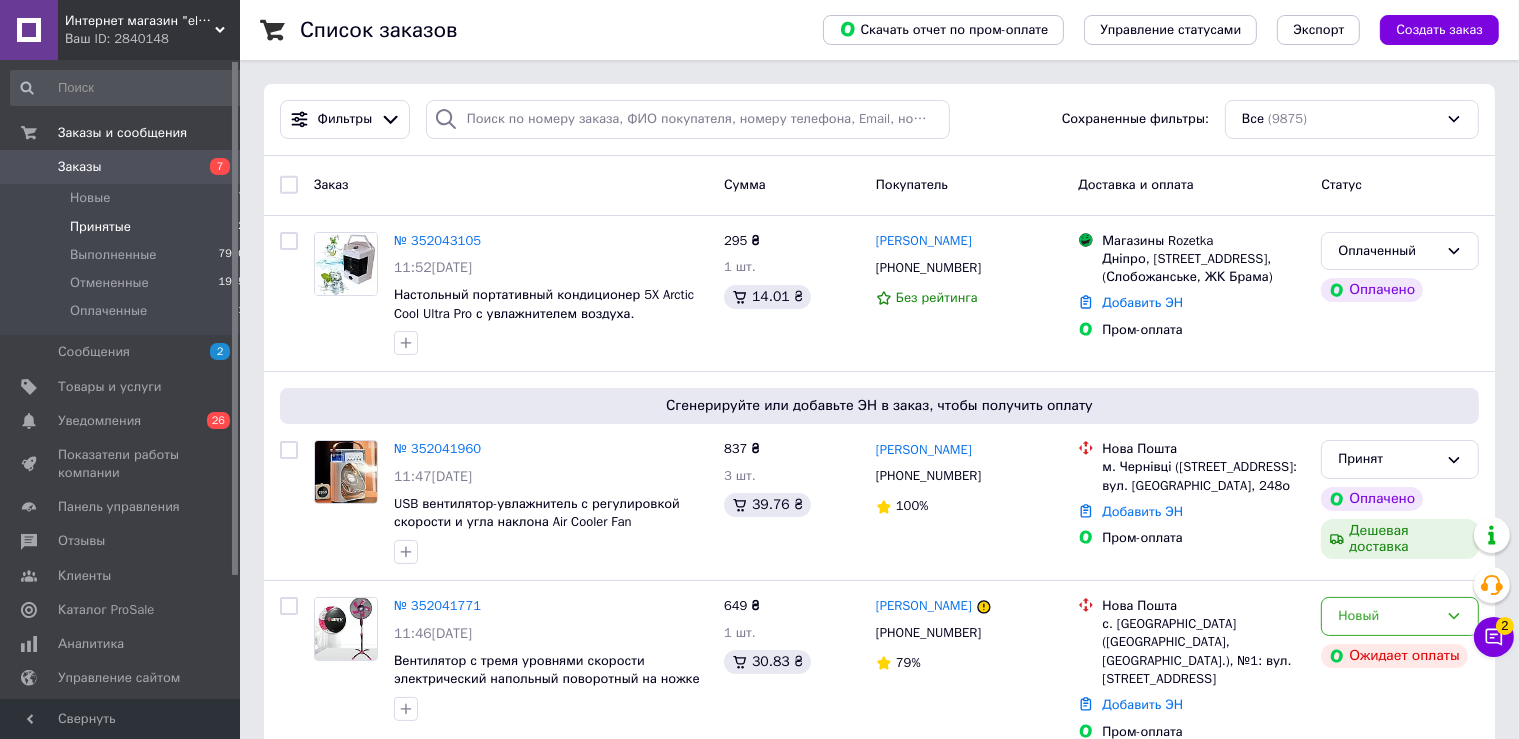 click on "Принятые" at bounding box center (100, 227) 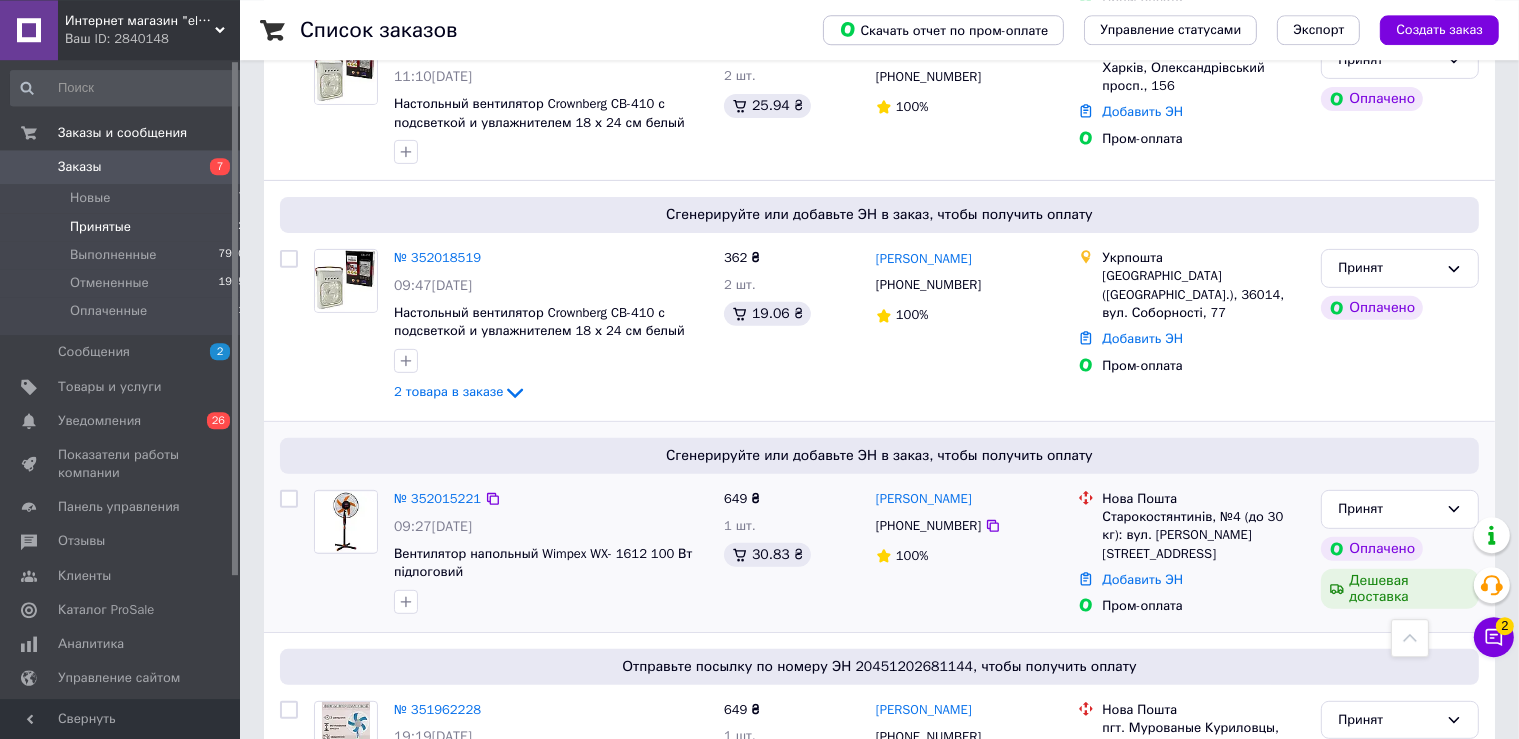 scroll, scrollTop: 699, scrollLeft: 0, axis: vertical 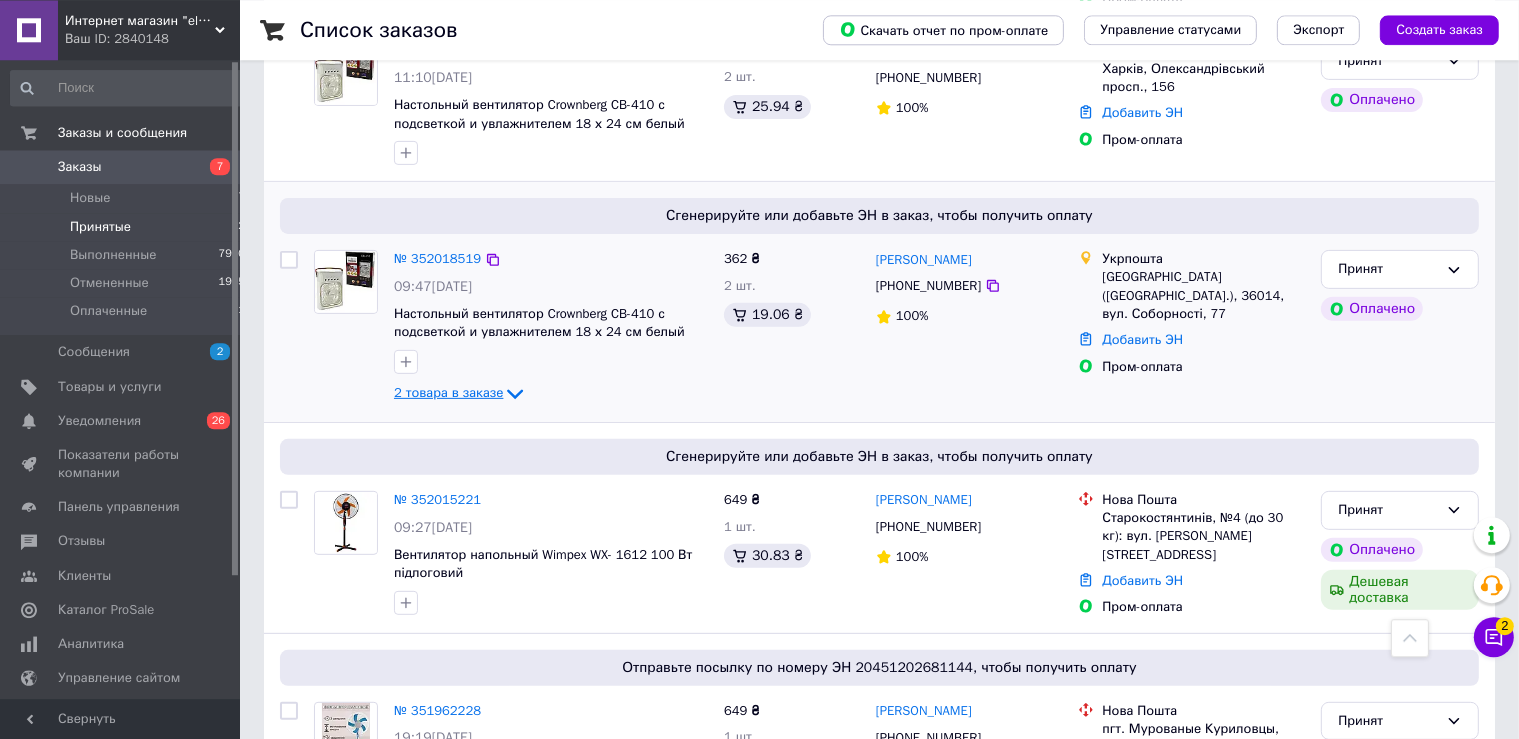 click on "2 товара в заказе" at bounding box center [448, 393] 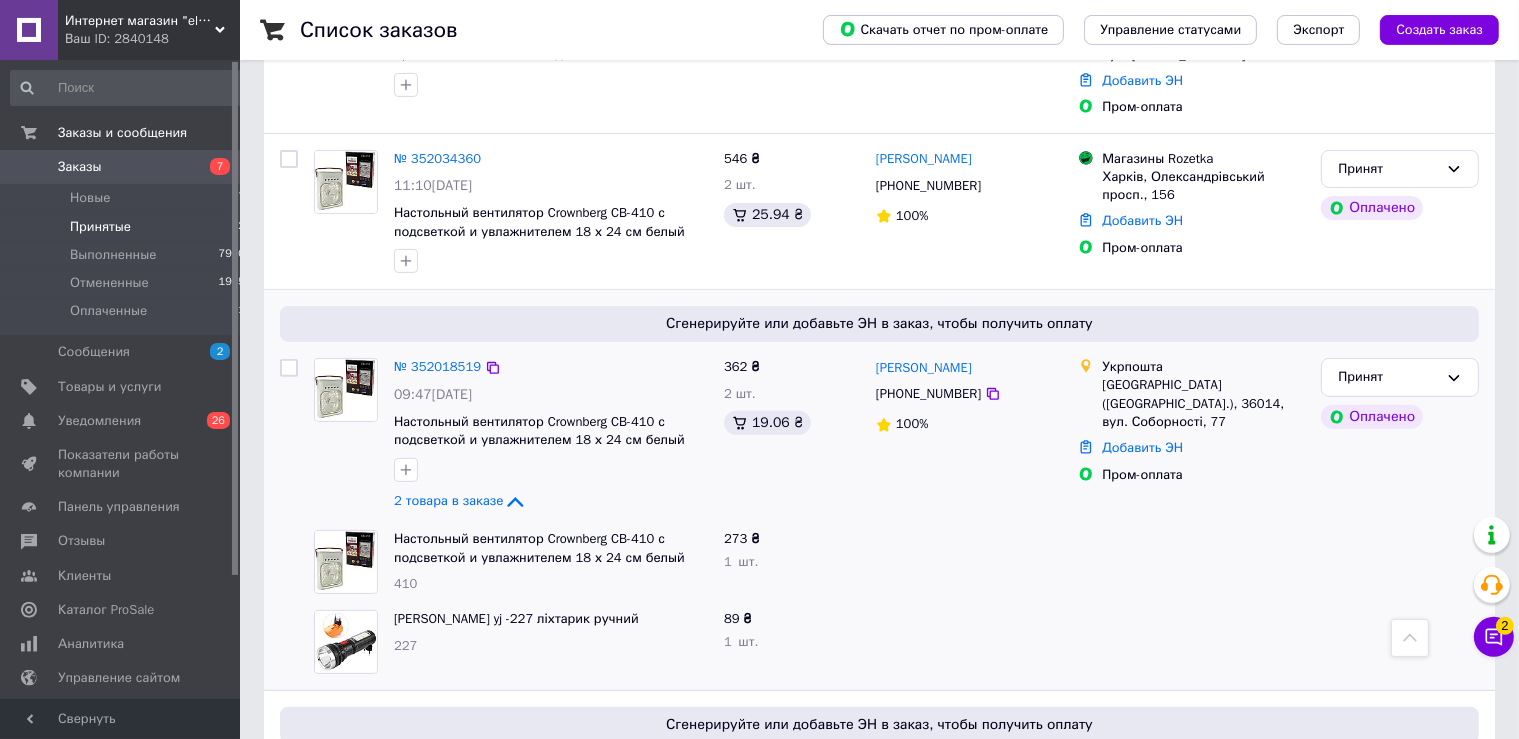 scroll, scrollTop: 590, scrollLeft: 0, axis: vertical 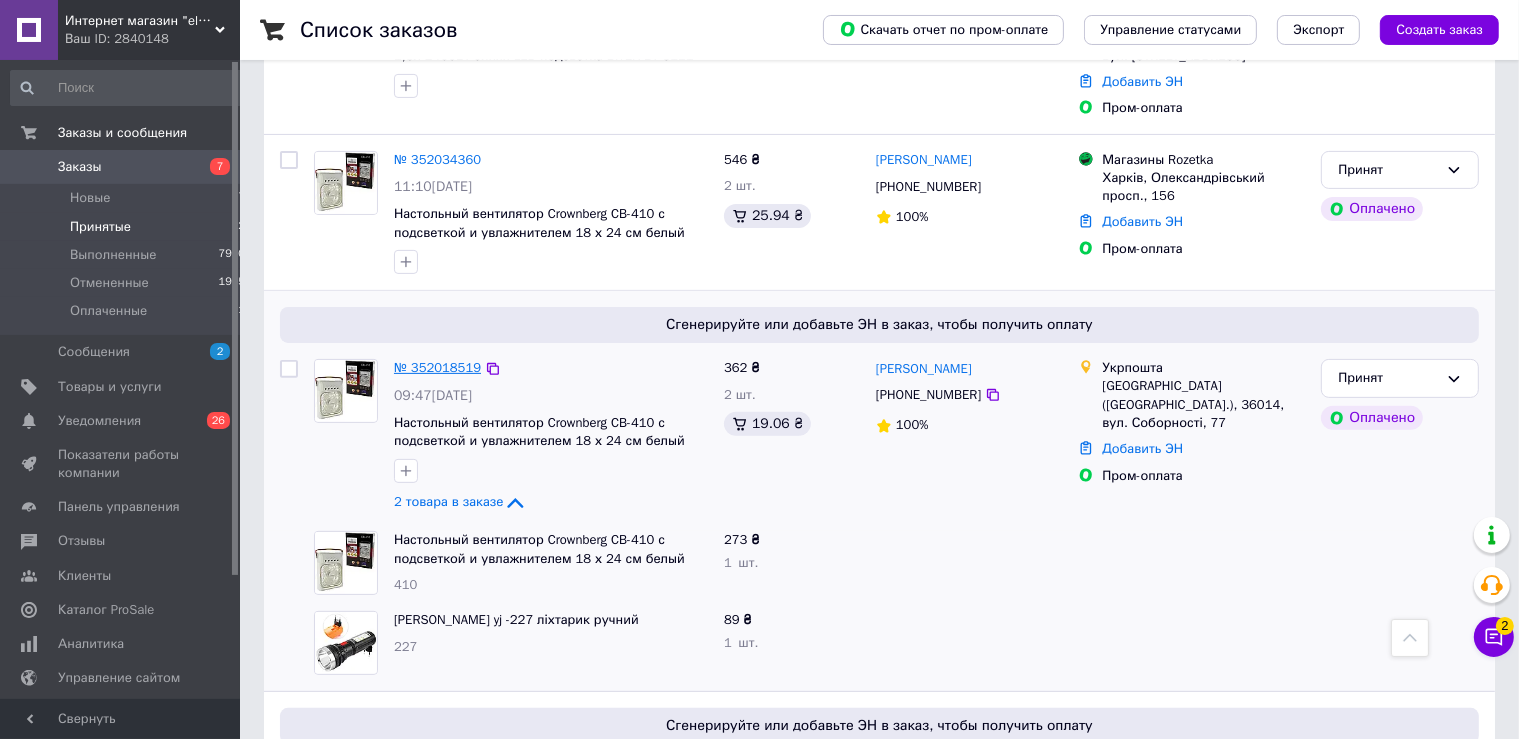 click on "№ 352018519" at bounding box center (437, 367) 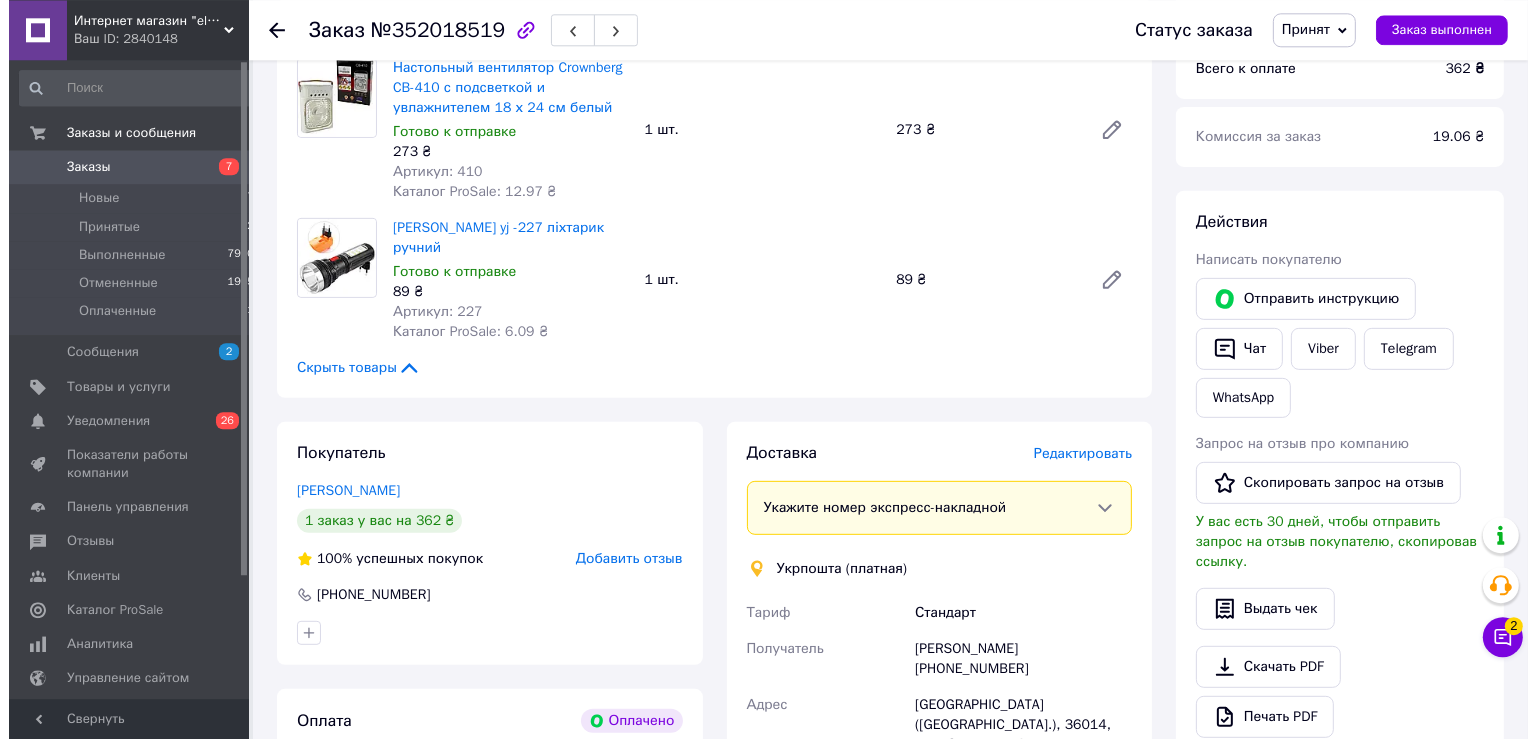 scroll, scrollTop: 776, scrollLeft: 0, axis: vertical 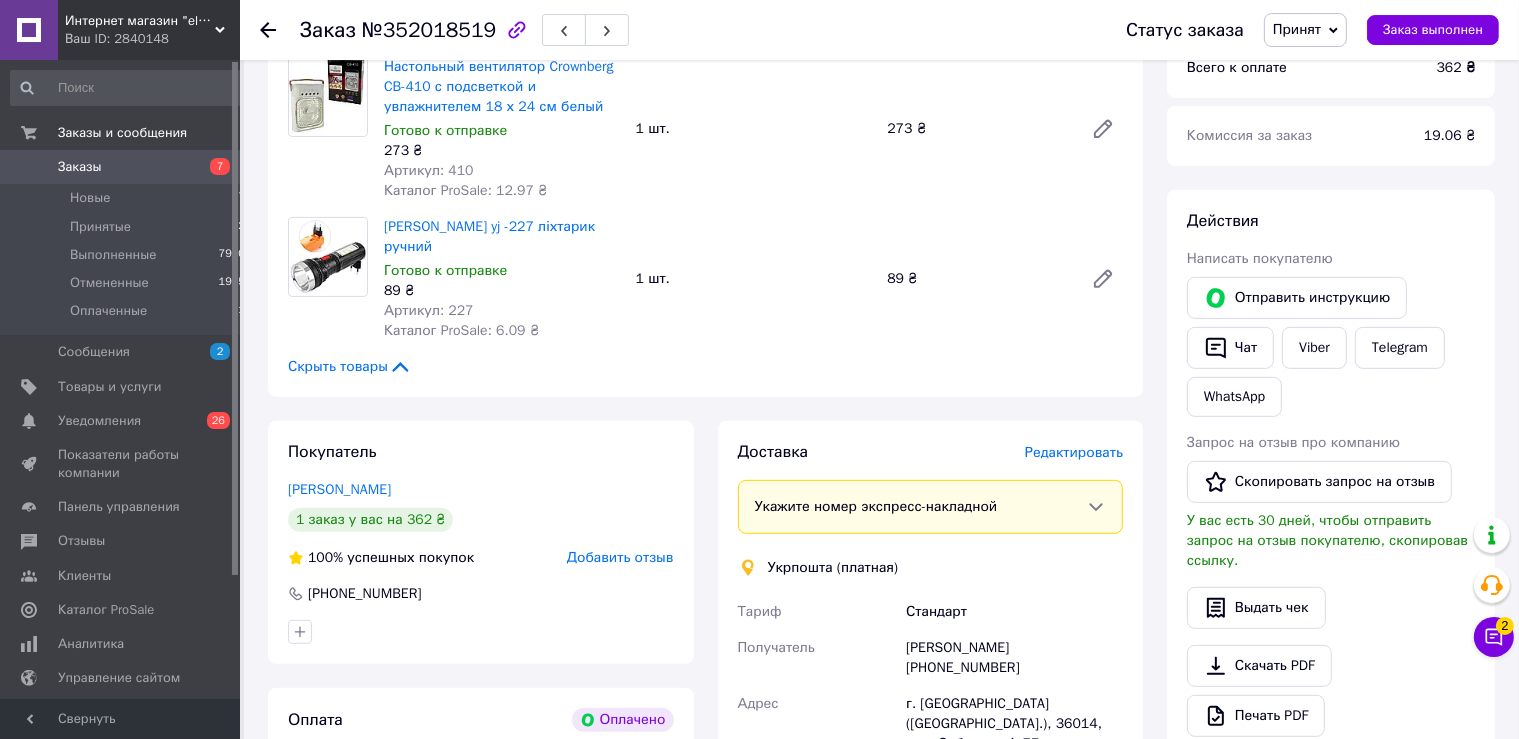 click on "Редактировать" at bounding box center [1074, 452] 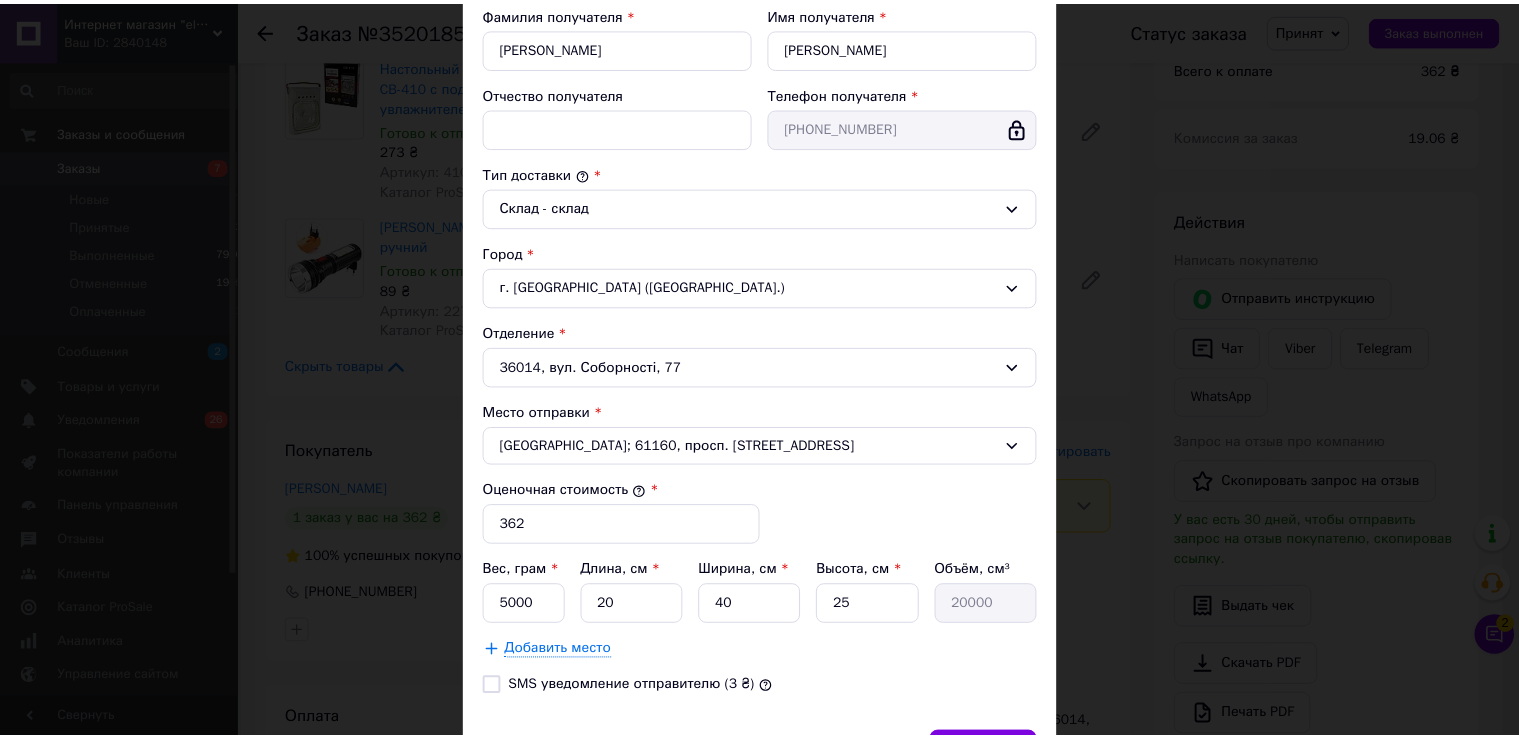 scroll, scrollTop: 507, scrollLeft: 0, axis: vertical 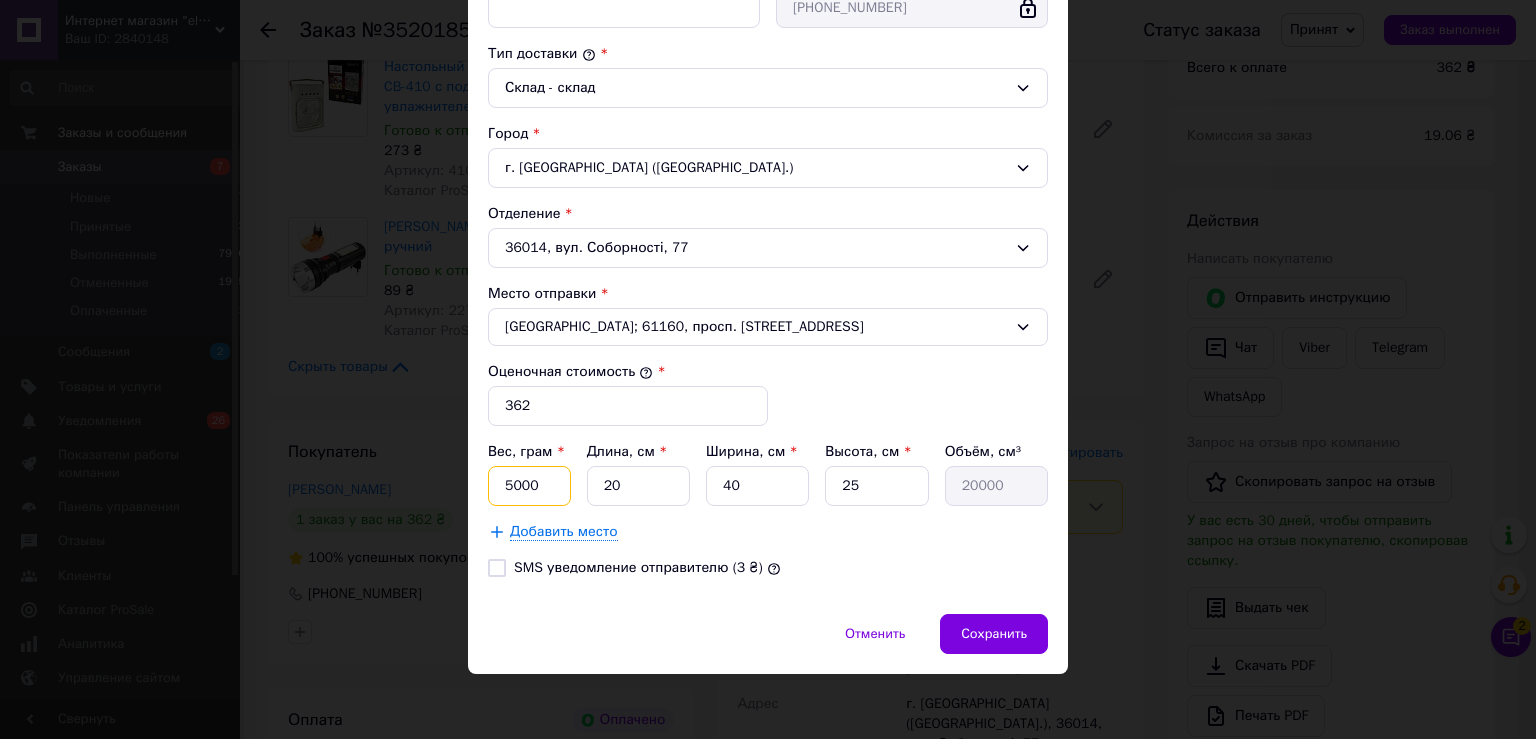 click on "5000" at bounding box center [529, 486] 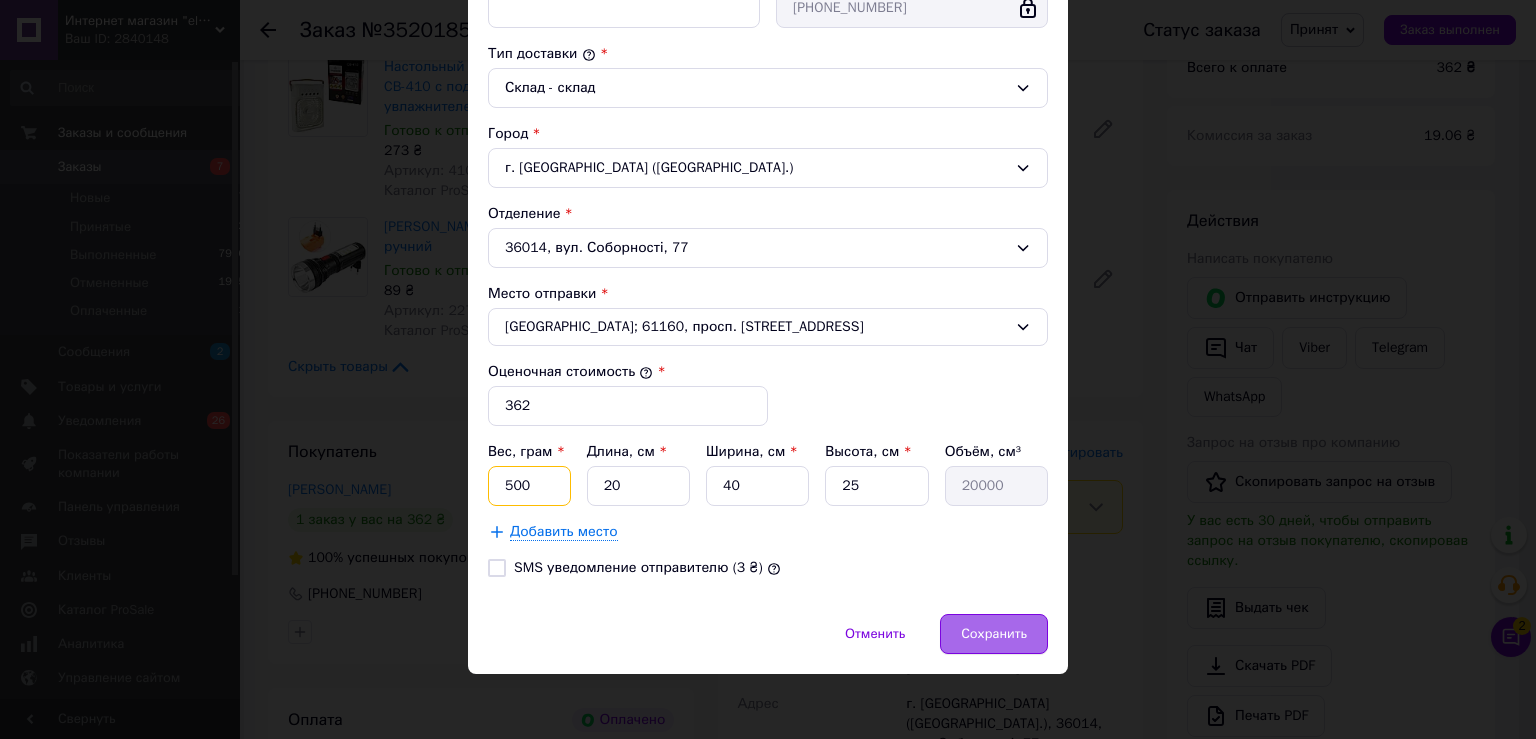 type on "500" 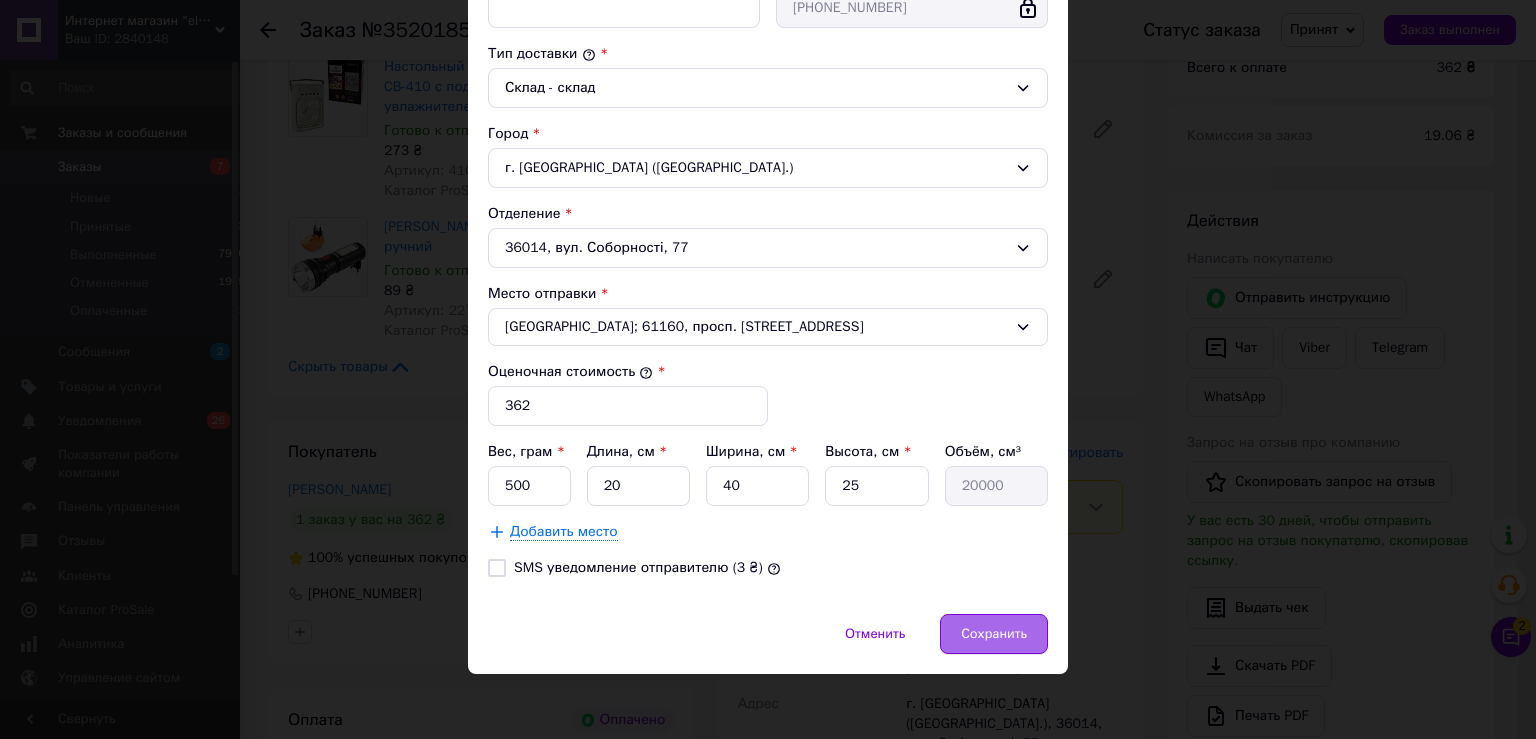 click on "Сохранить" at bounding box center (994, 634) 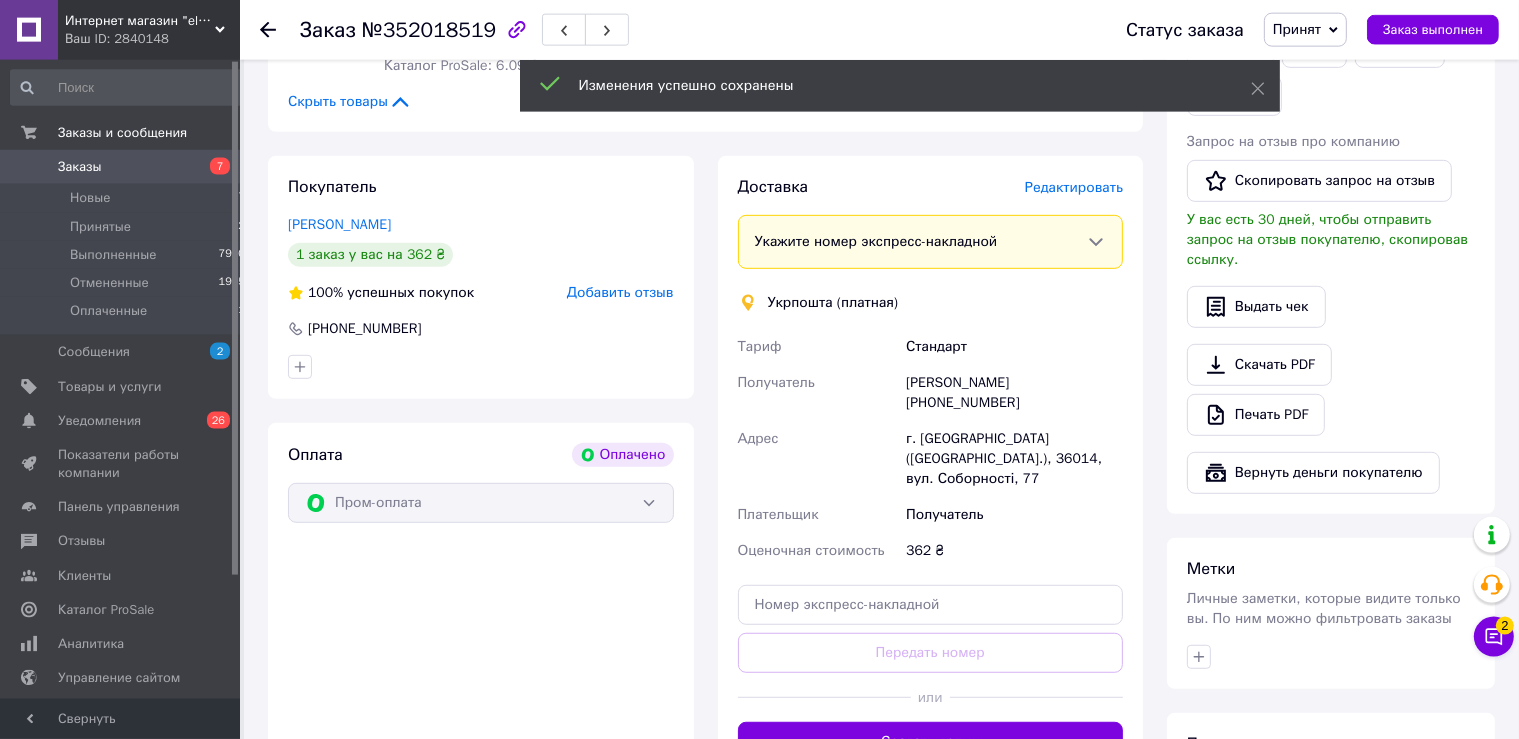 scroll, scrollTop: 1056, scrollLeft: 0, axis: vertical 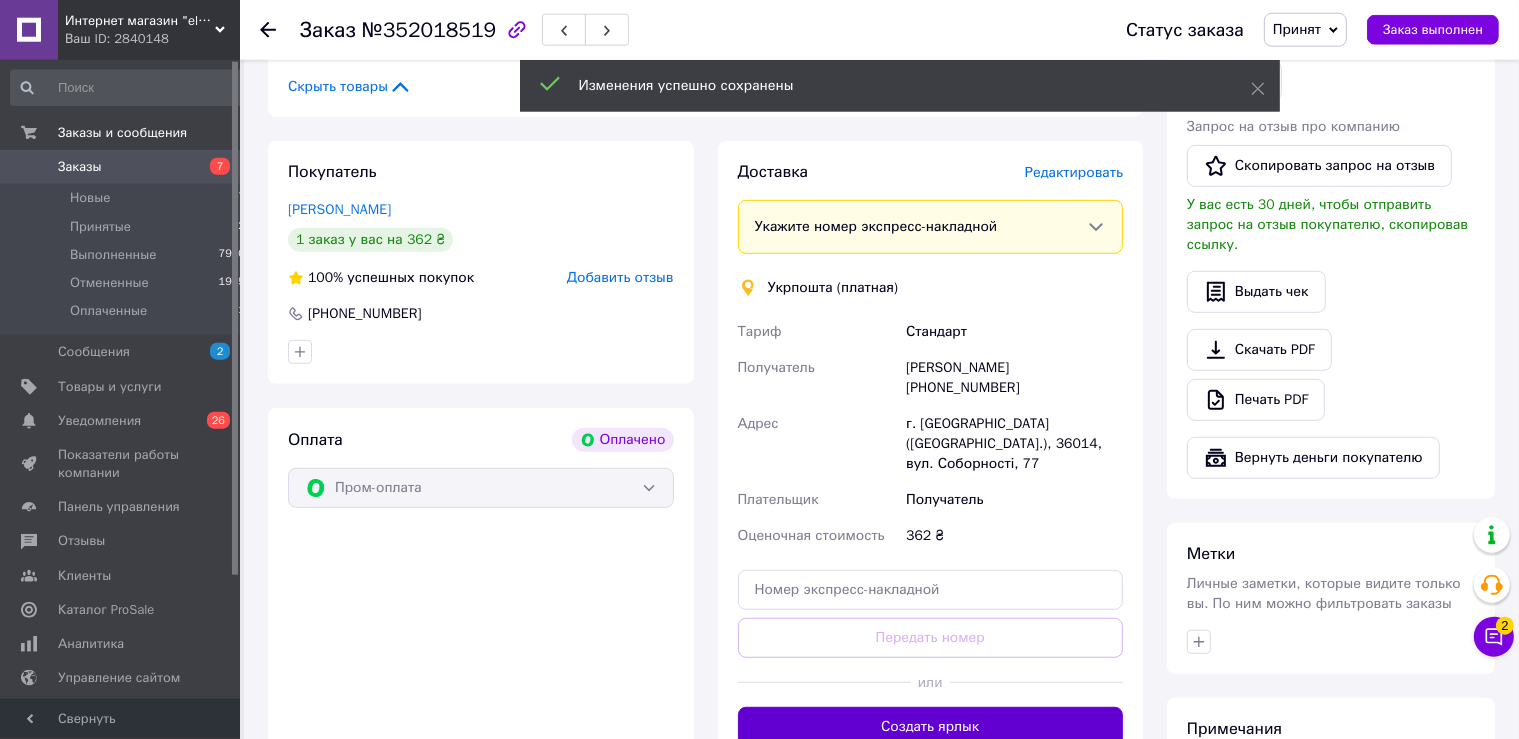 click on "Создать ярлык" at bounding box center [931, 727] 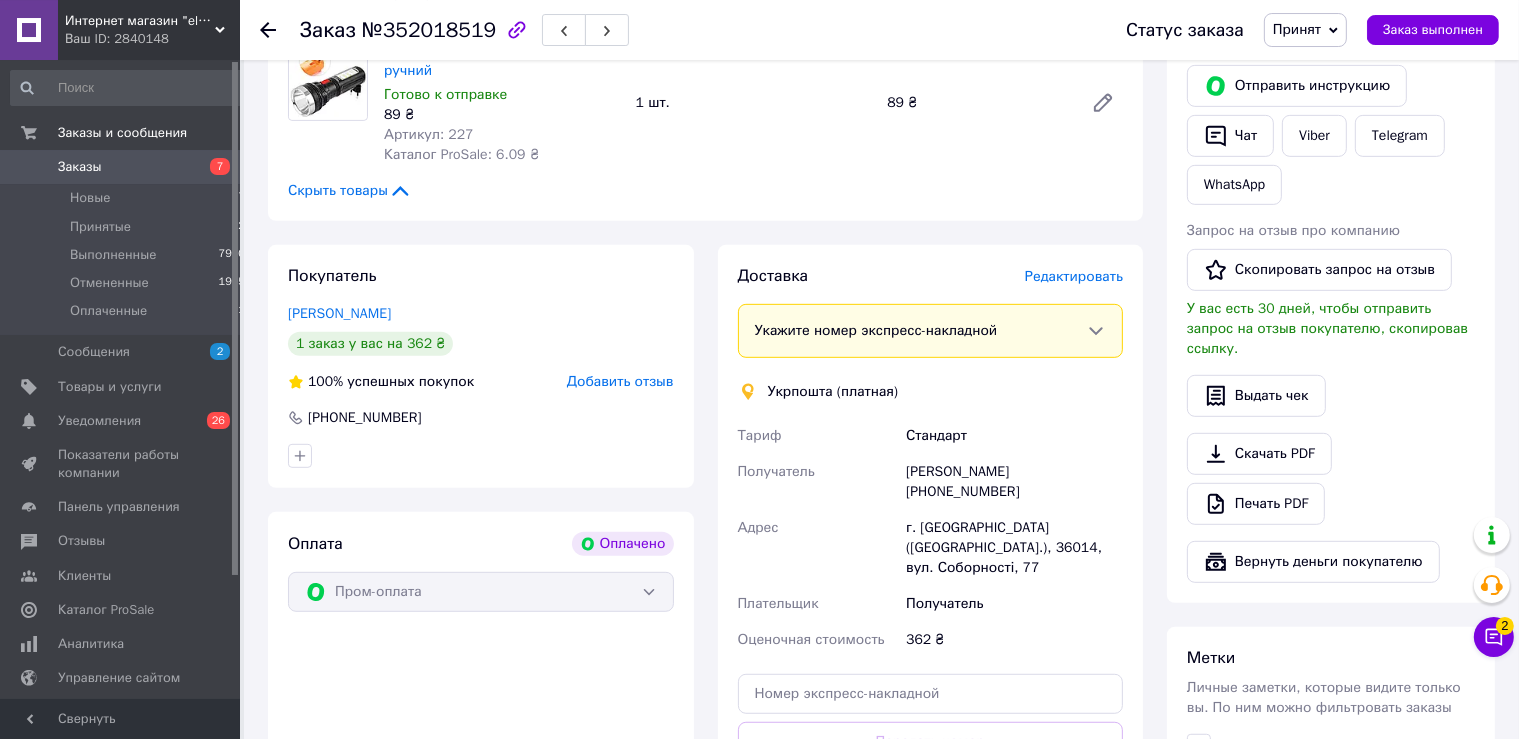 scroll, scrollTop: 952, scrollLeft: 0, axis: vertical 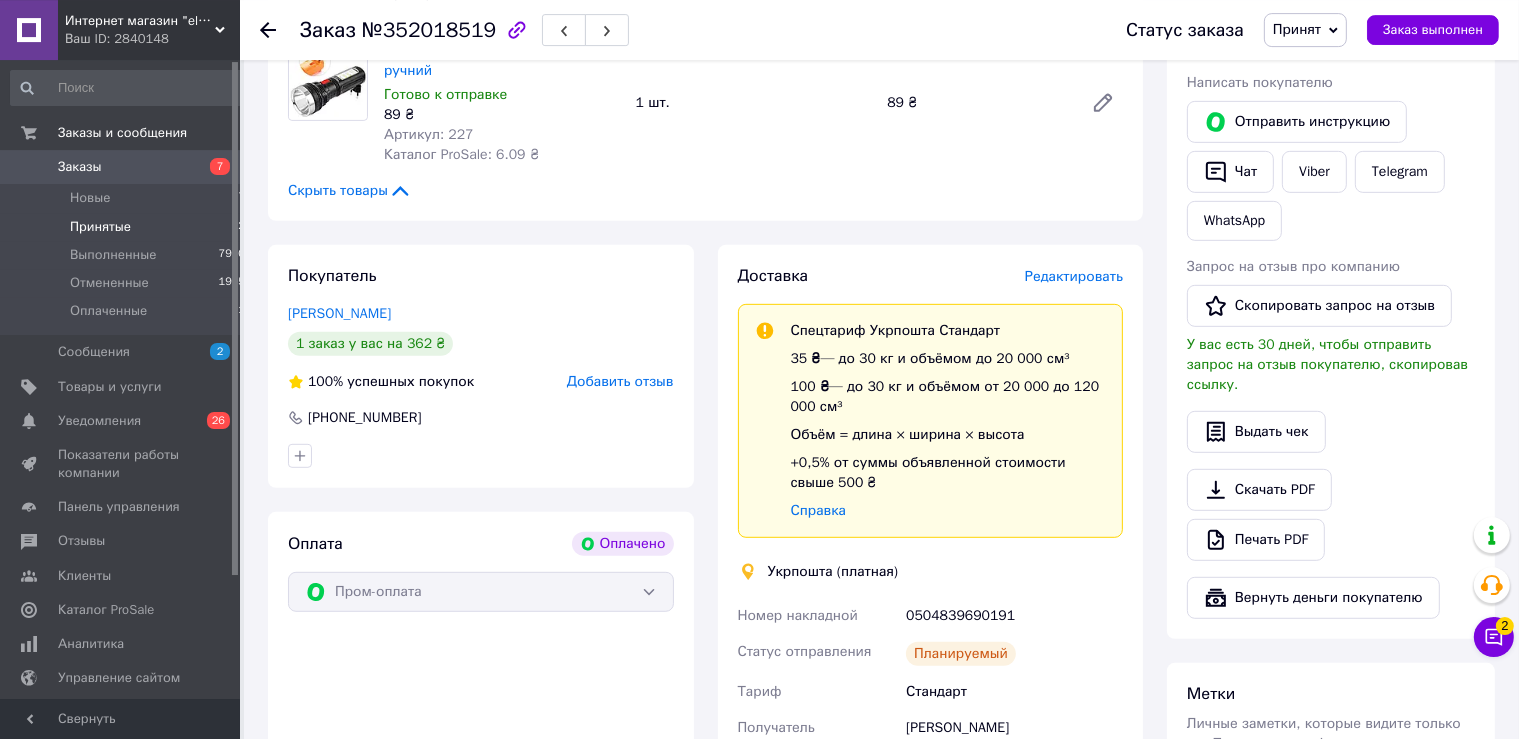 click on "Принятые 22" at bounding box center (128, 227) 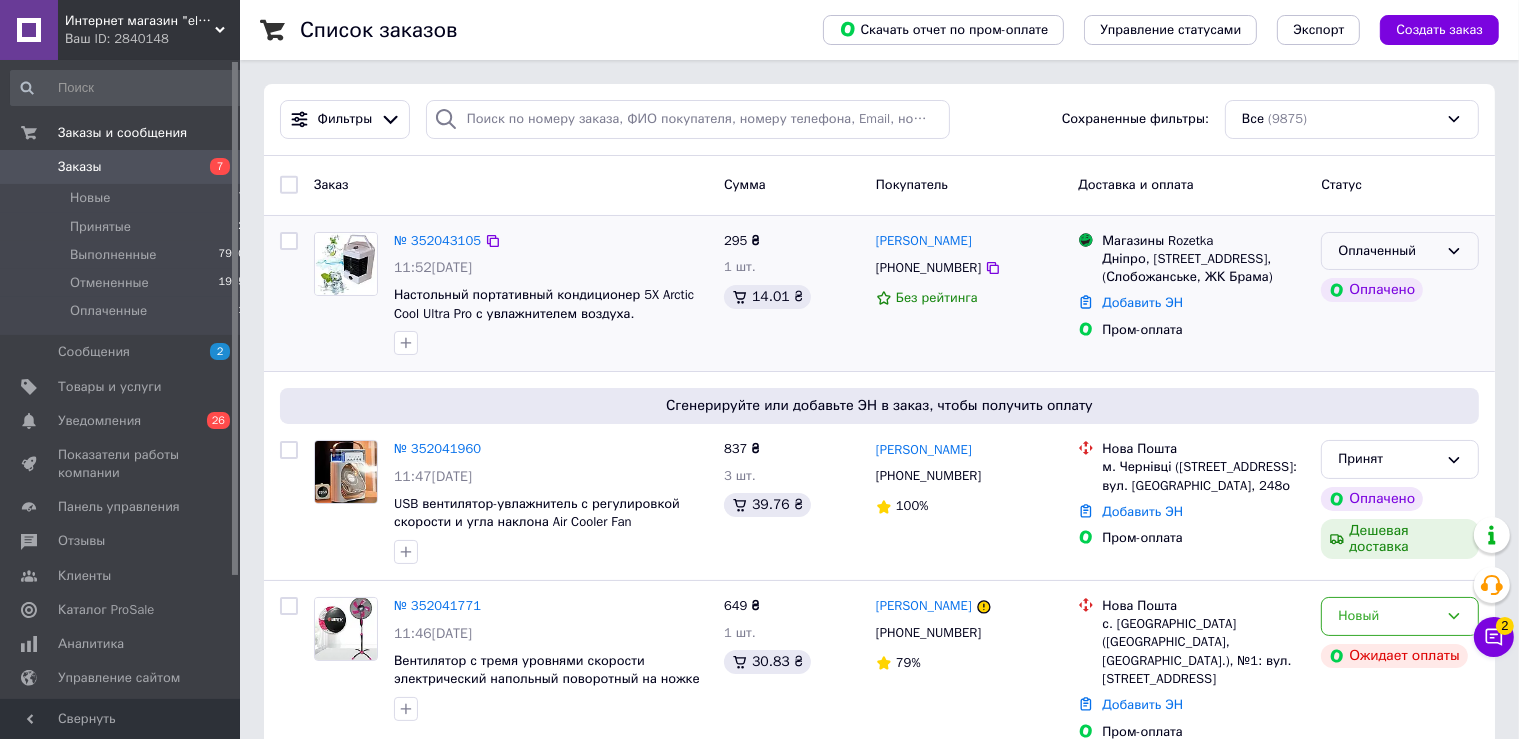 click on "Оплаченный" at bounding box center (1388, 251) 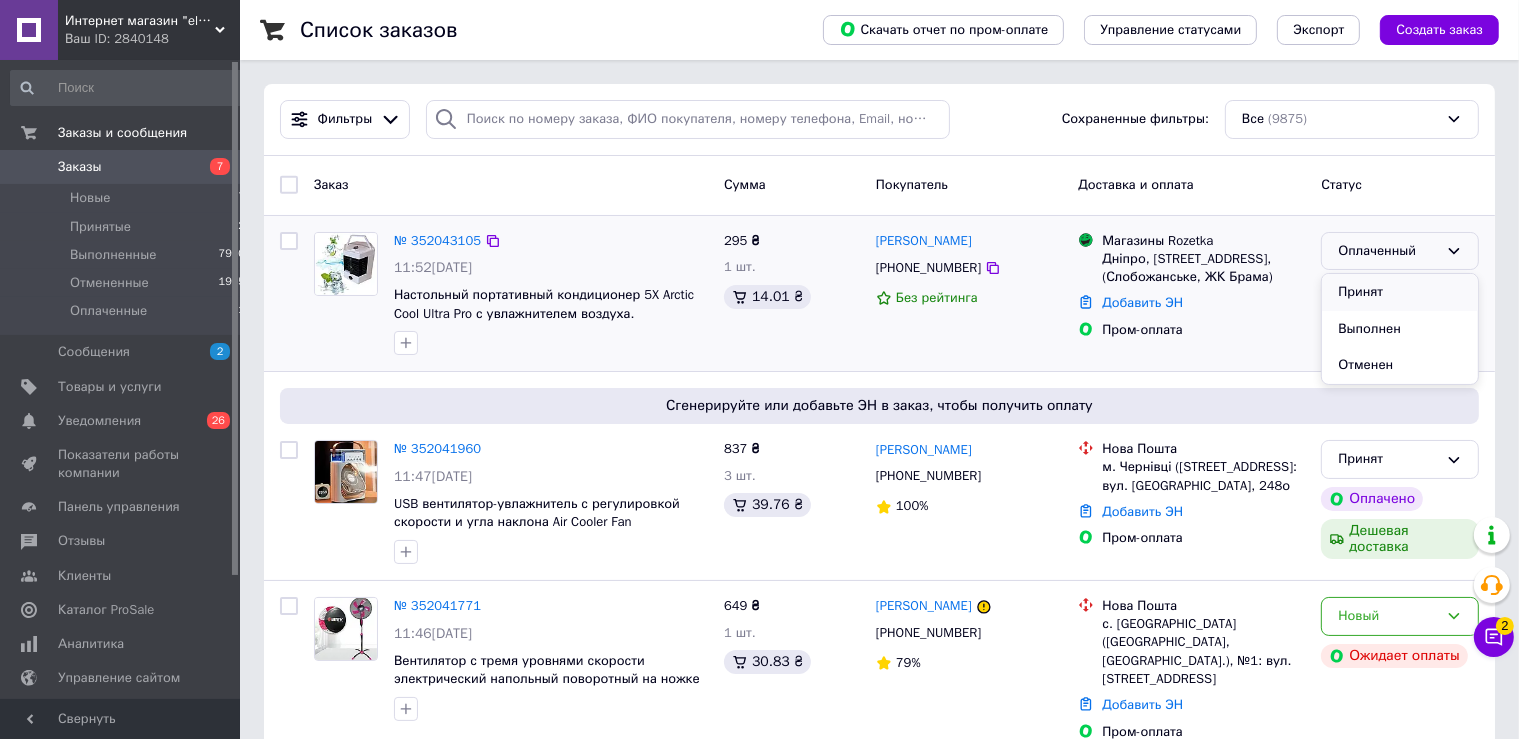 click on "Принят" at bounding box center [1400, 292] 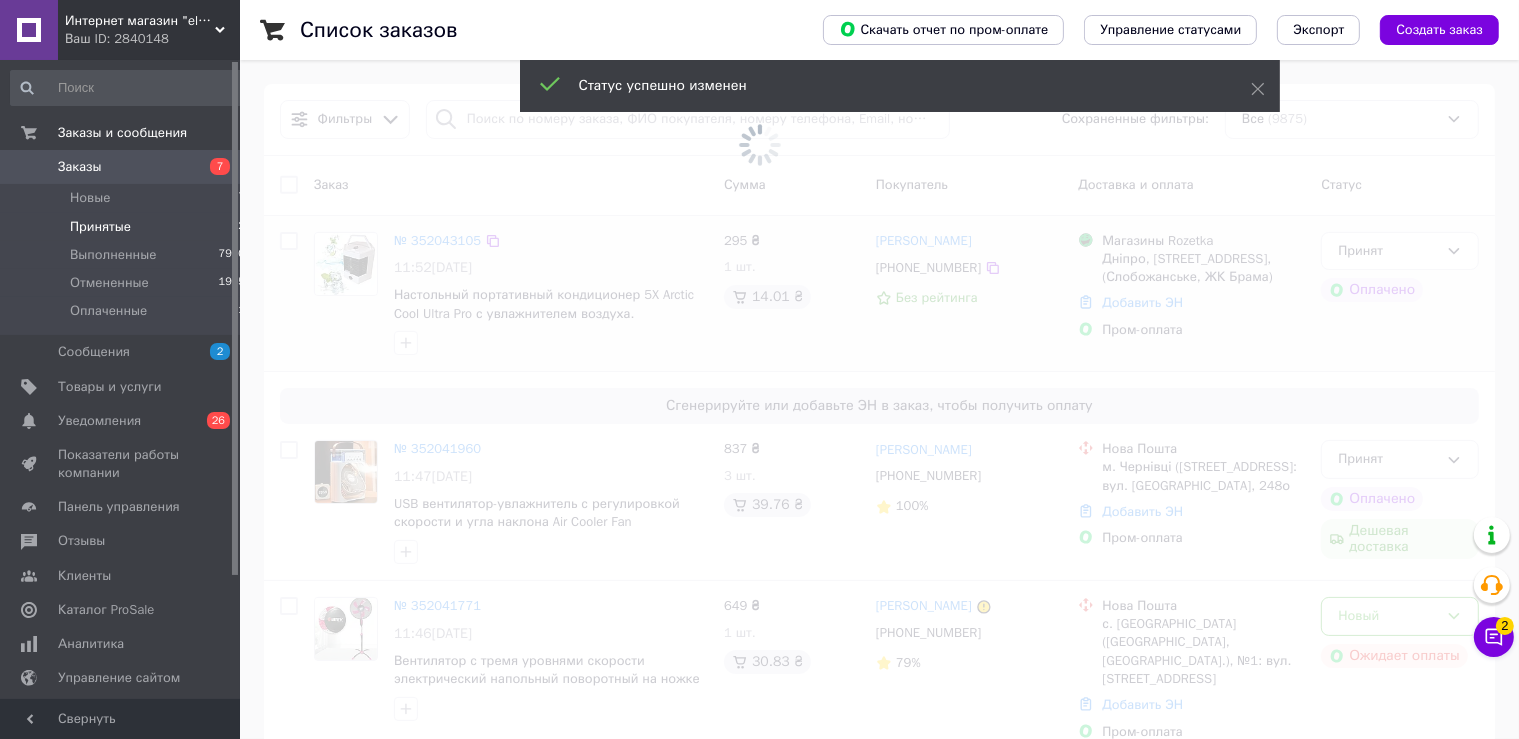 click on "Принятые 22" at bounding box center (128, 227) 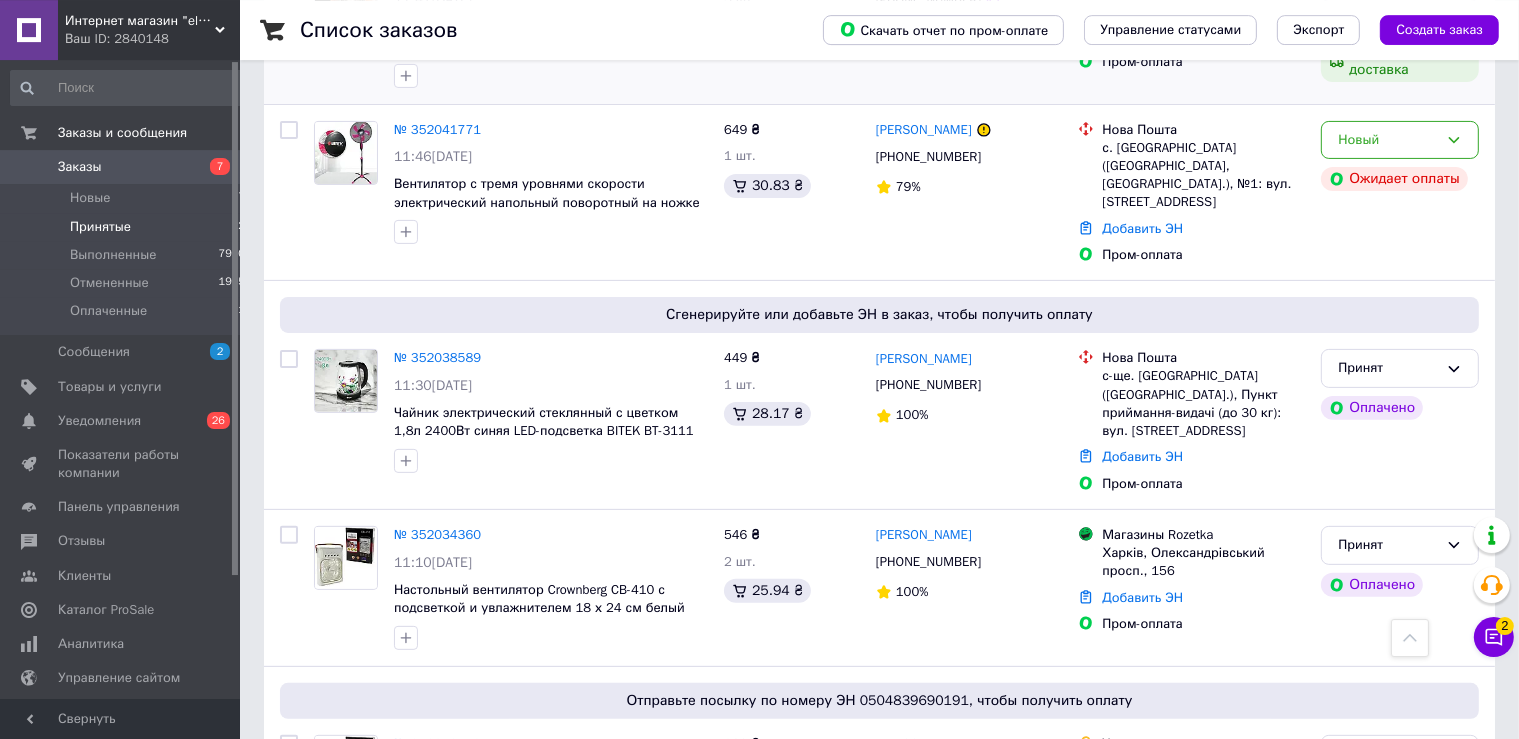 scroll, scrollTop: 751, scrollLeft: 0, axis: vertical 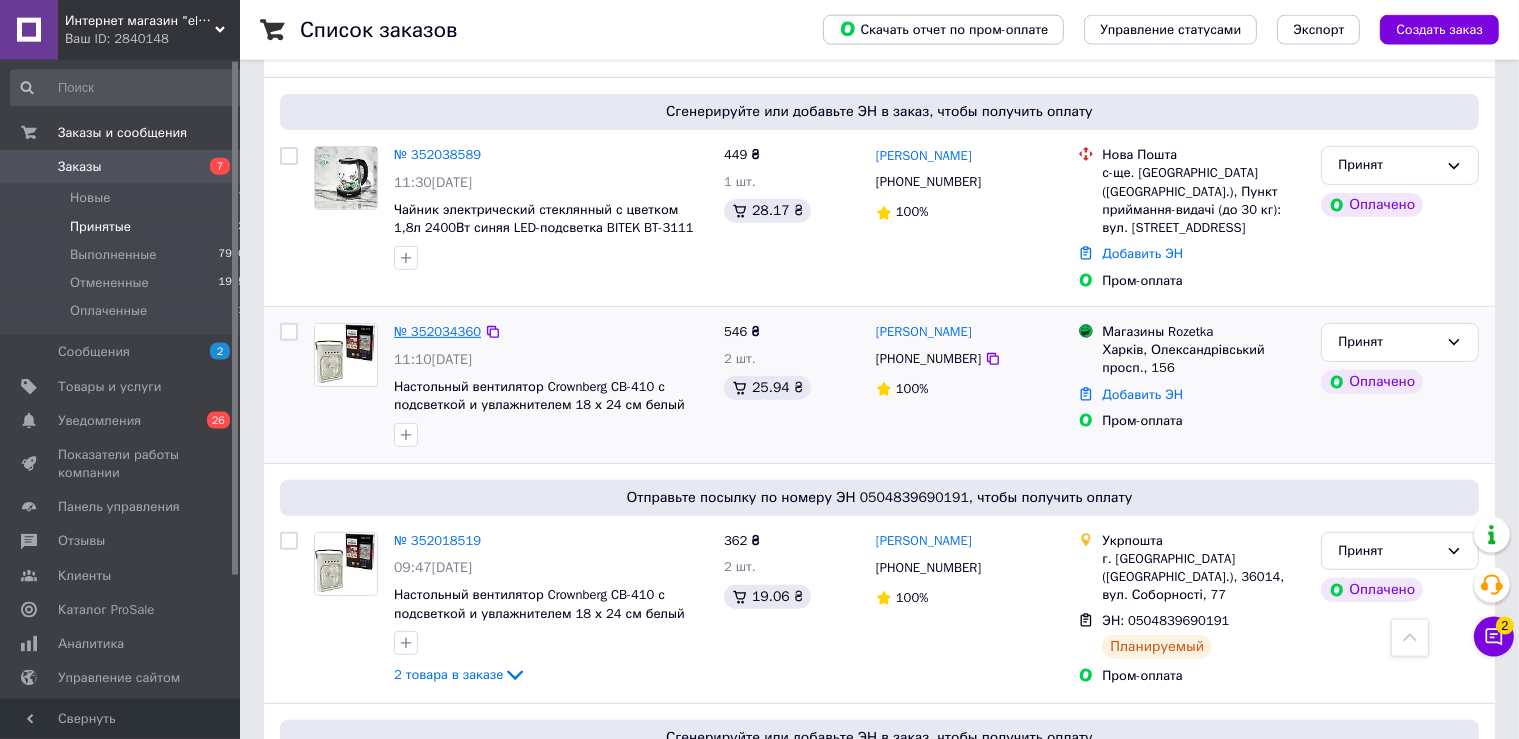 click on "№ 352034360" at bounding box center [437, 331] 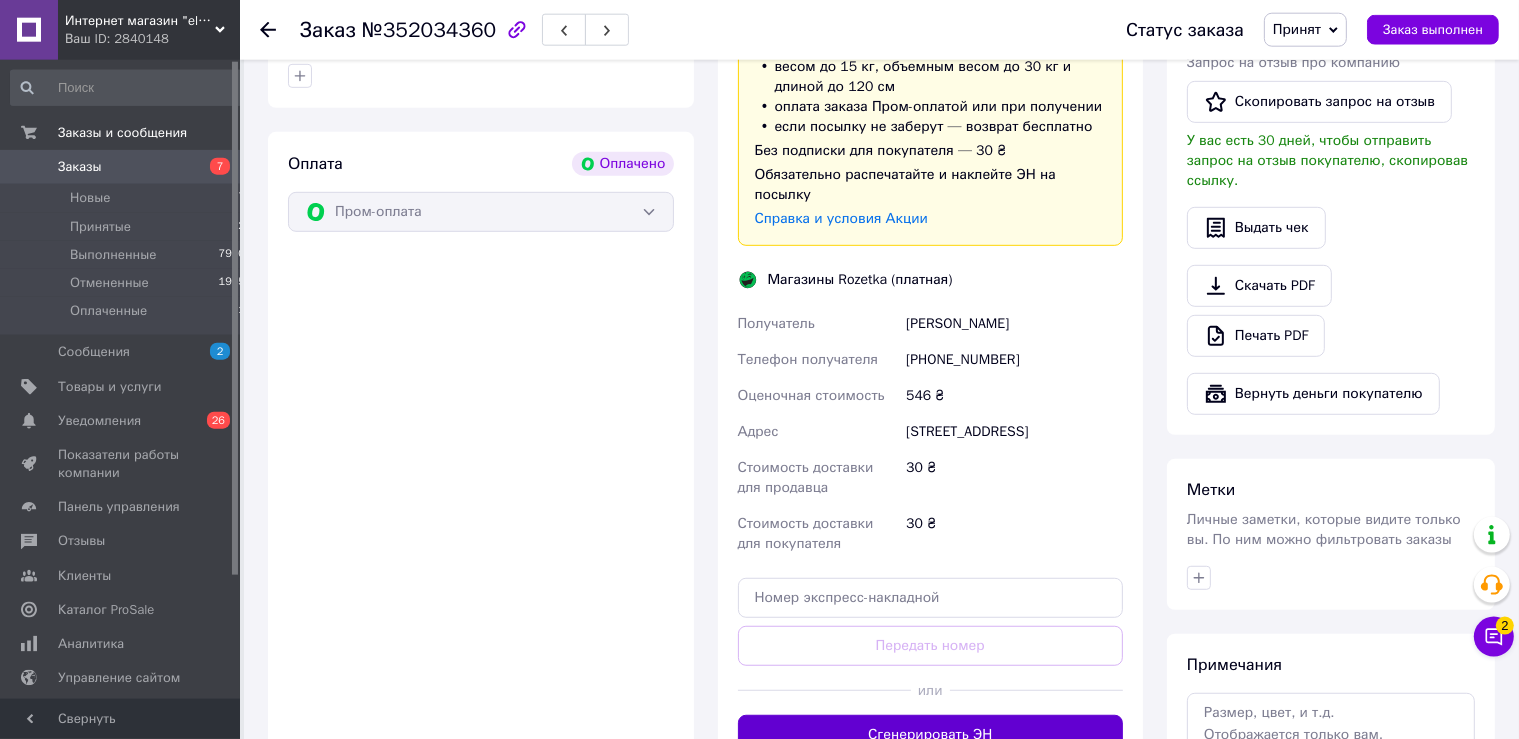 scroll, scrollTop: 1158, scrollLeft: 0, axis: vertical 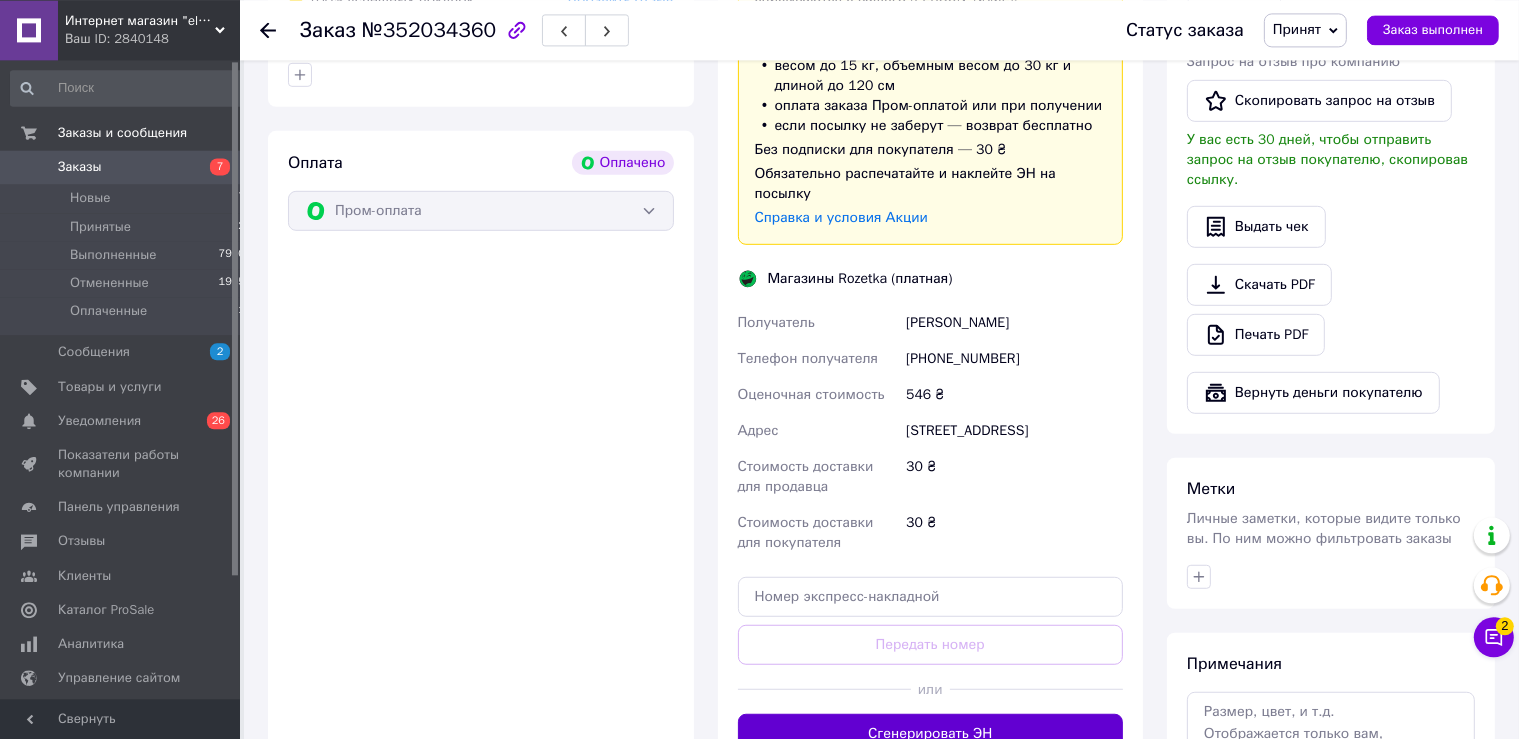 click on "Сгенерировать ЭН" at bounding box center [931, 733] 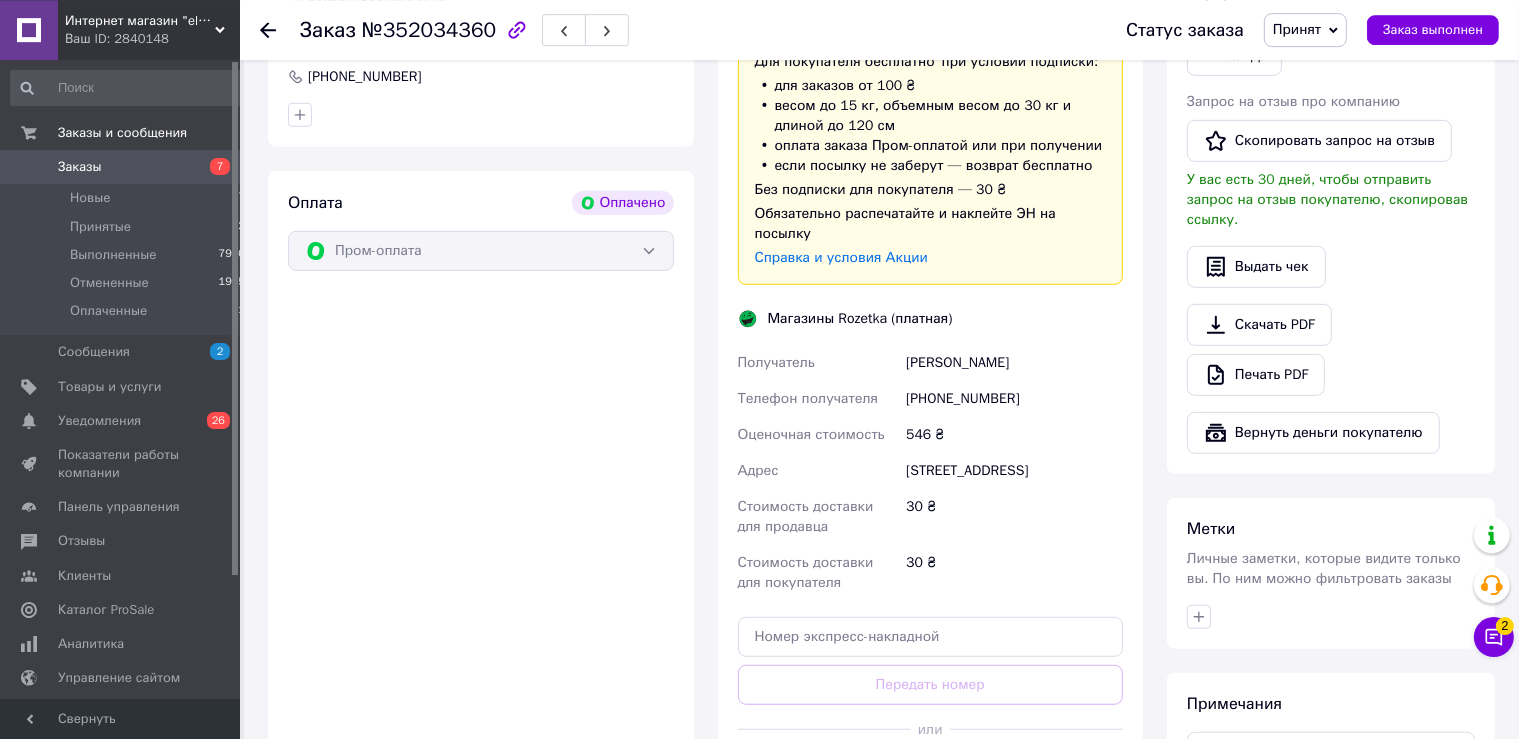 scroll, scrollTop: 1116, scrollLeft: 0, axis: vertical 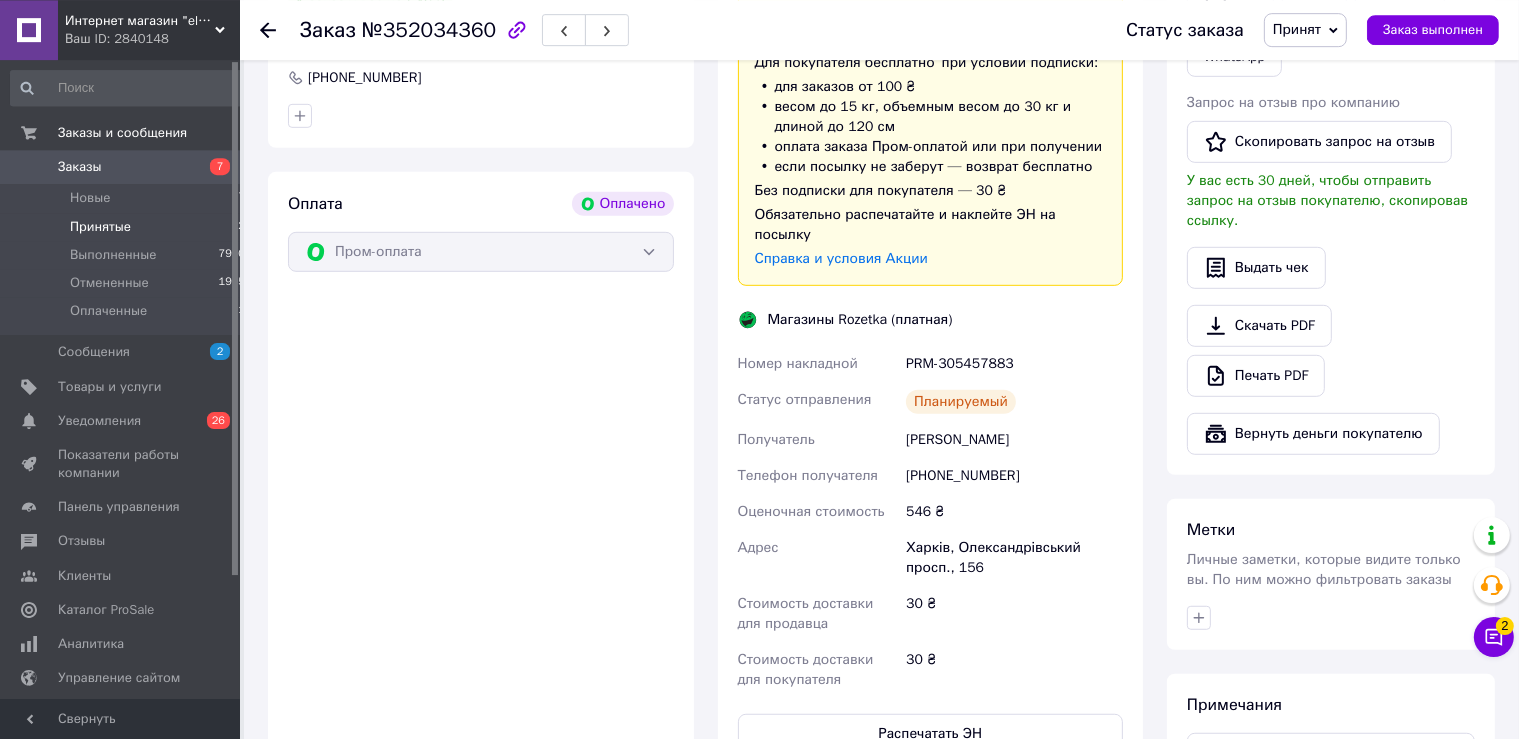 click on "Принятые" at bounding box center [100, 227] 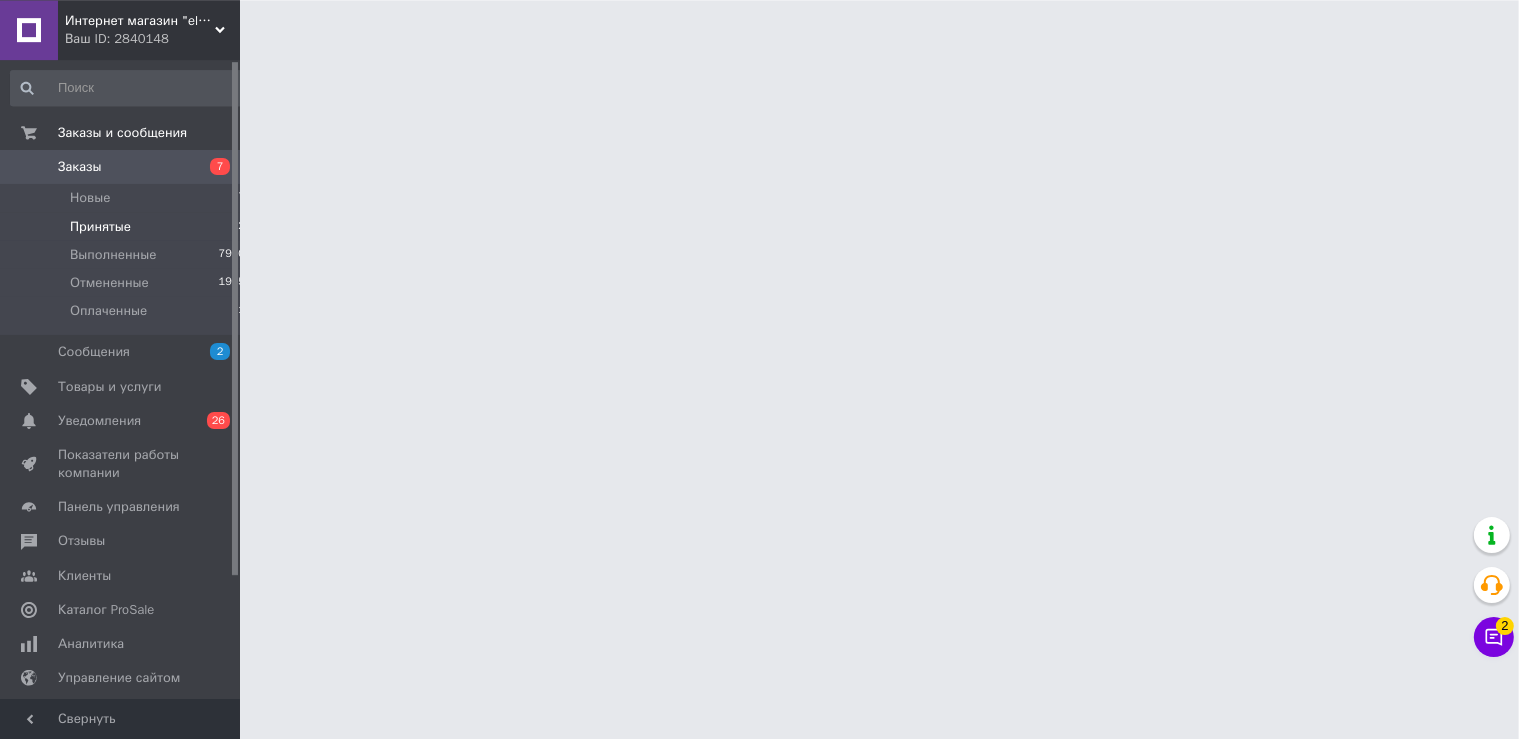 scroll, scrollTop: 0, scrollLeft: 0, axis: both 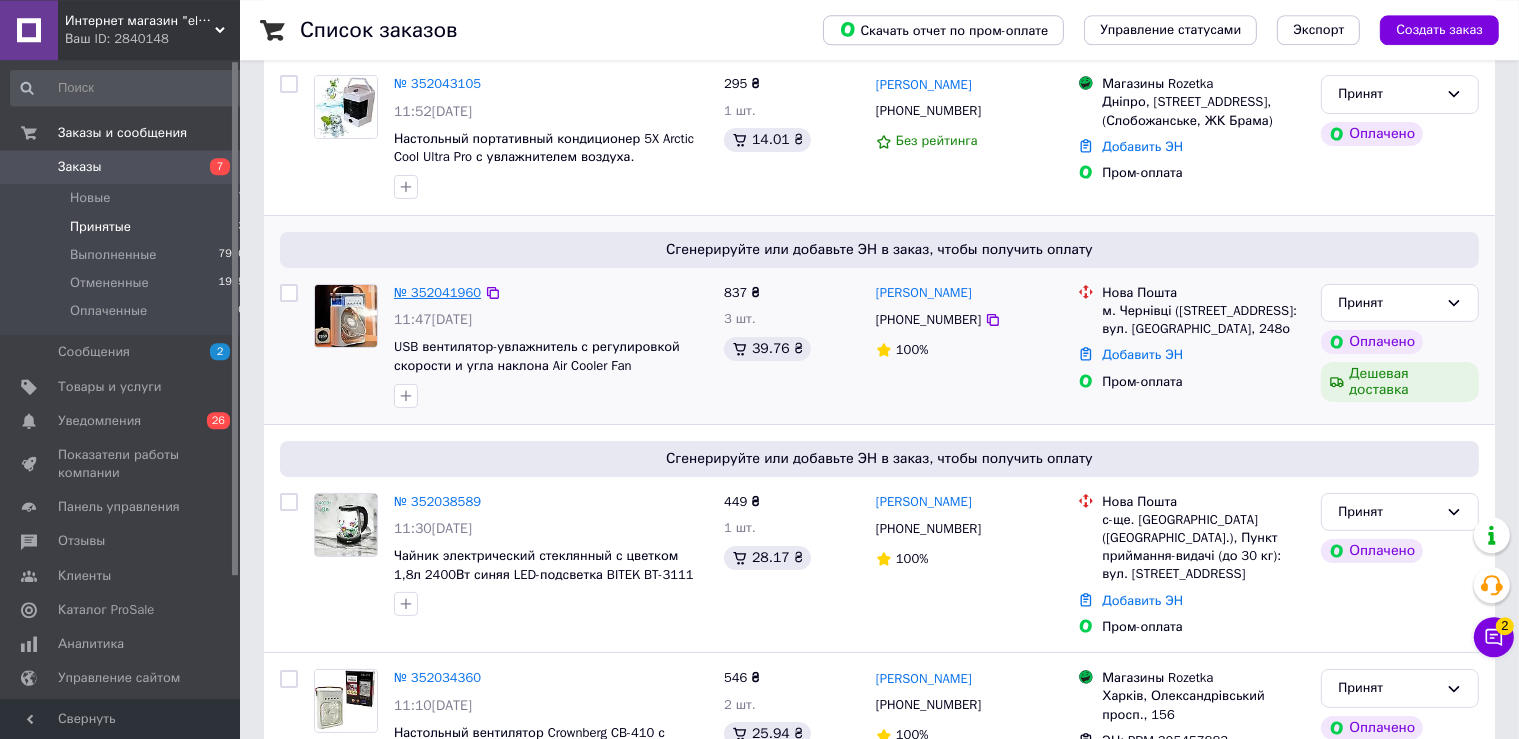 click on "№ 352041960" at bounding box center [437, 292] 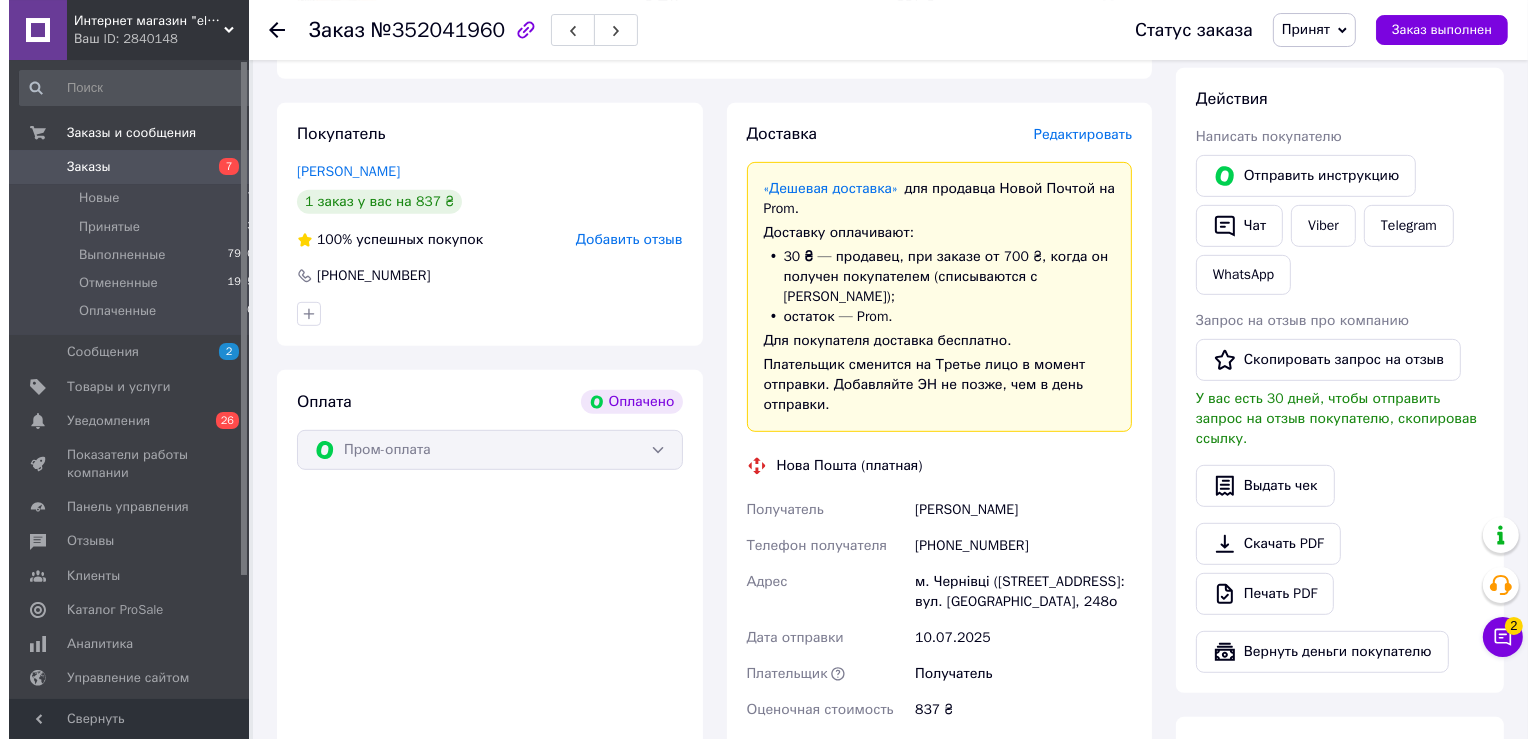 scroll, scrollTop: 969, scrollLeft: 0, axis: vertical 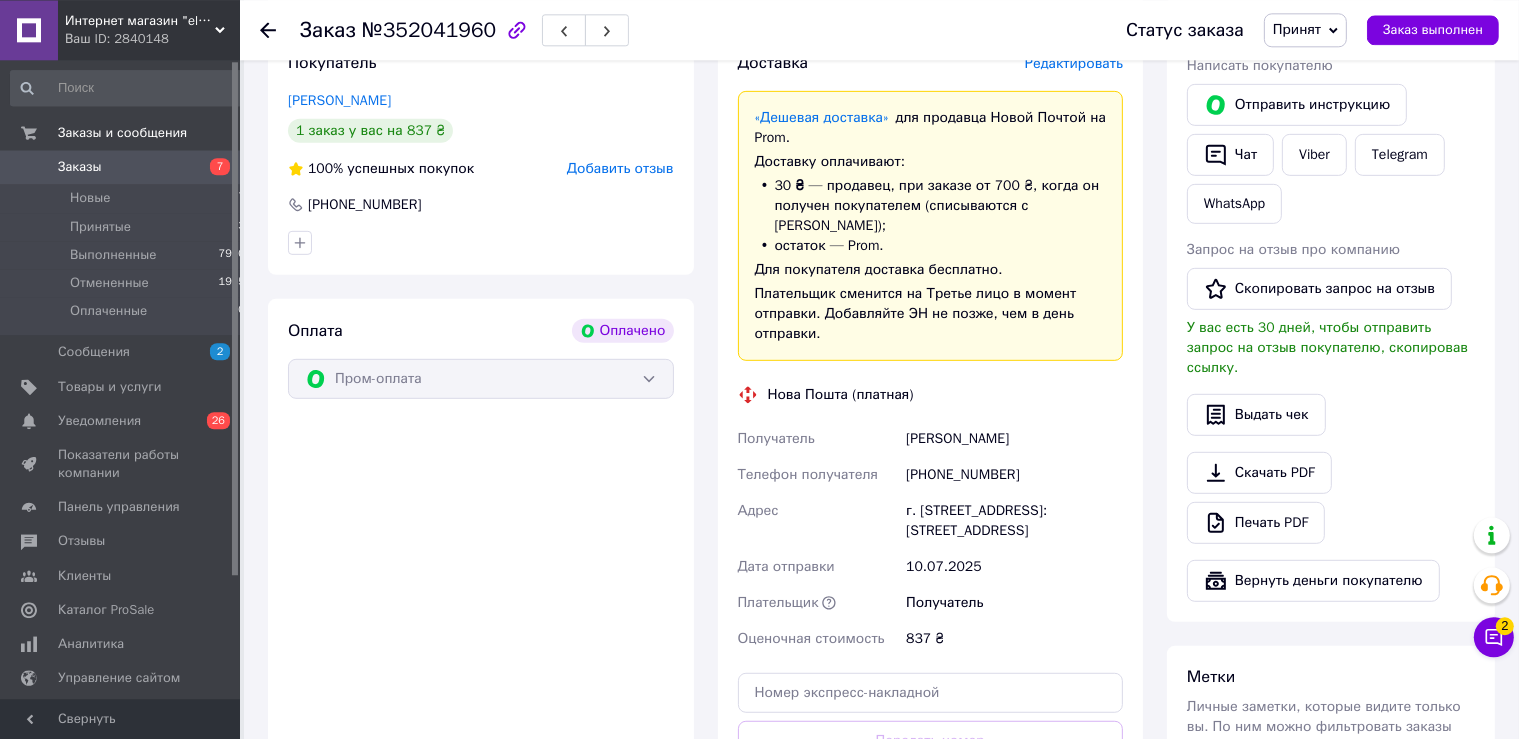 click on "Редактировать" at bounding box center [1074, 63] 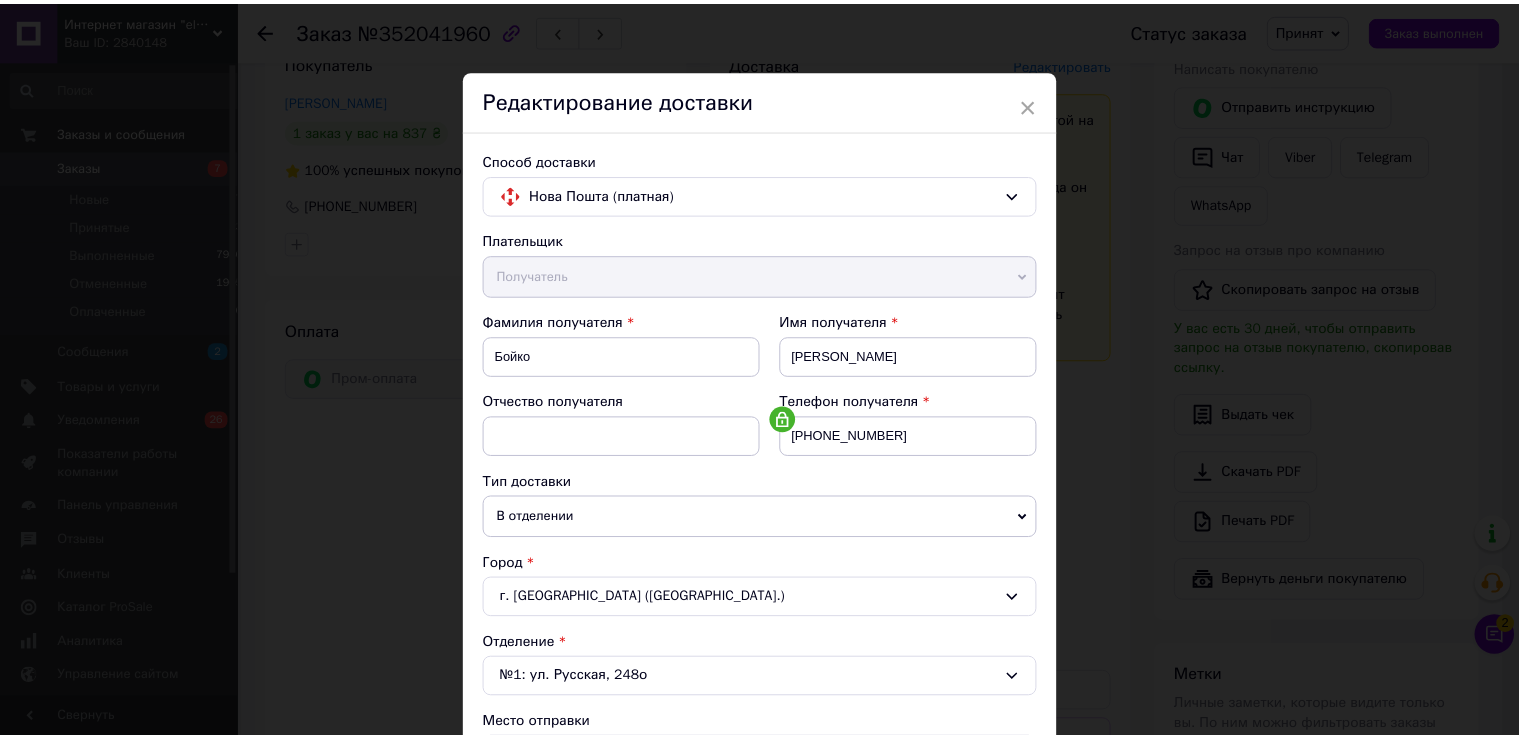scroll, scrollTop: 806, scrollLeft: 0, axis: vertical 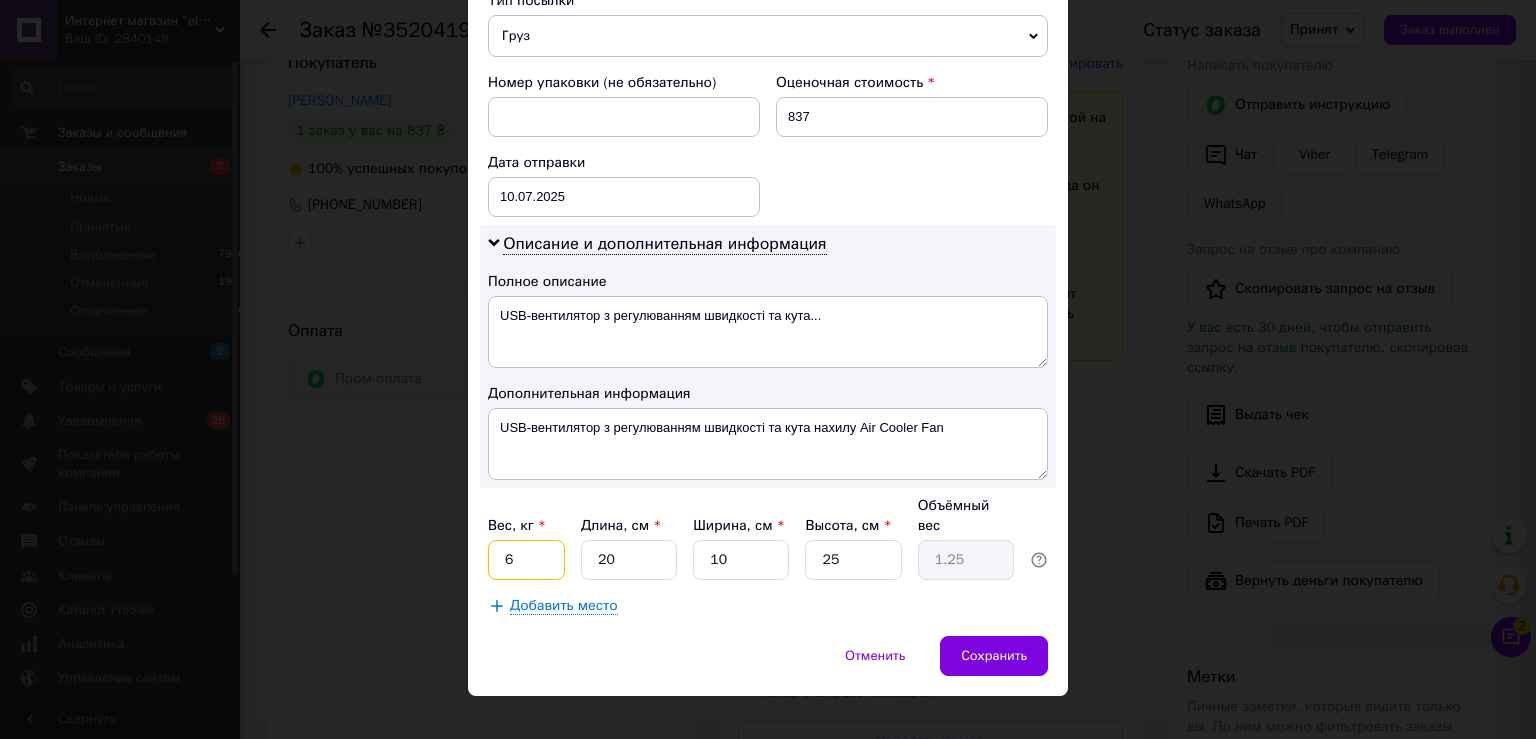 click on "6" at bounding box center (526, 560) 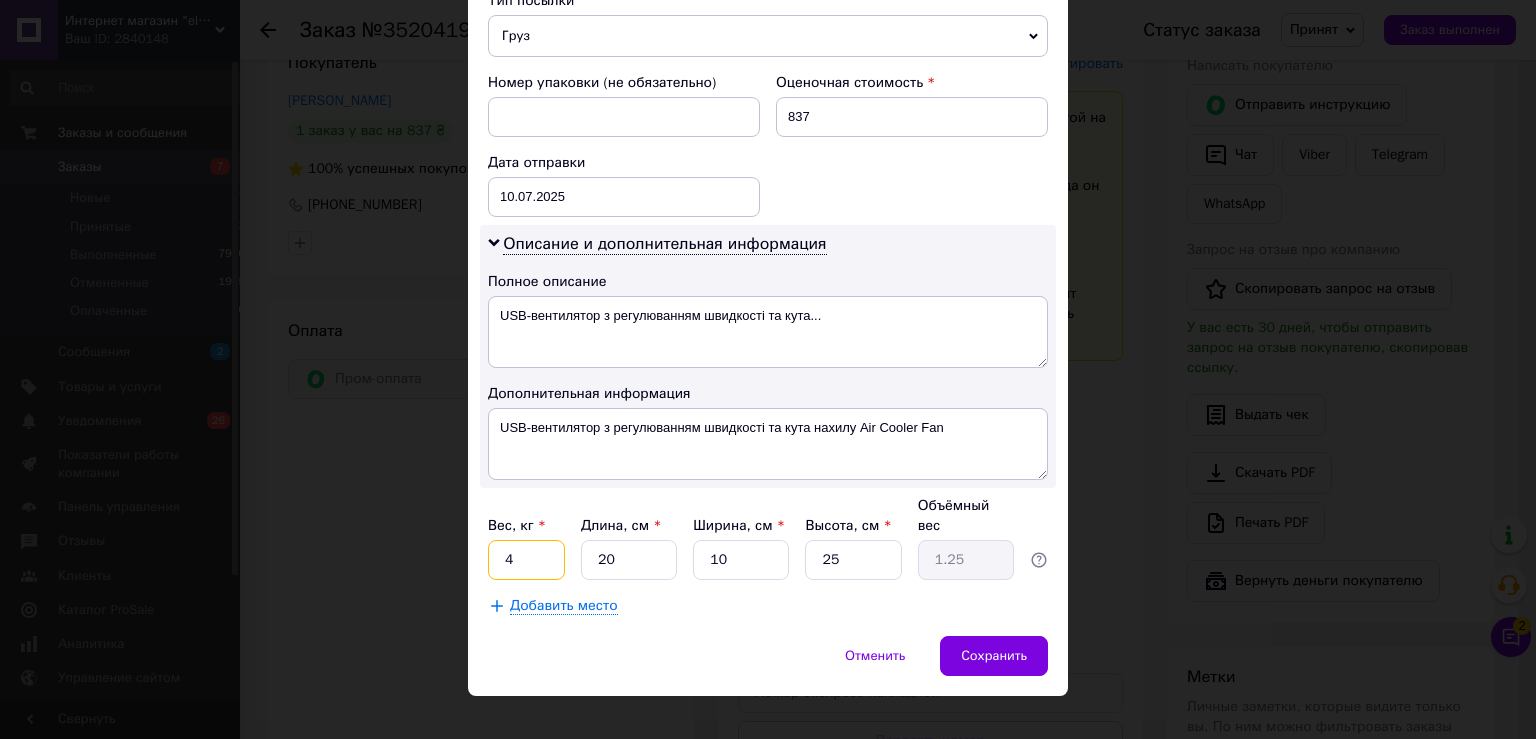 type on "4" 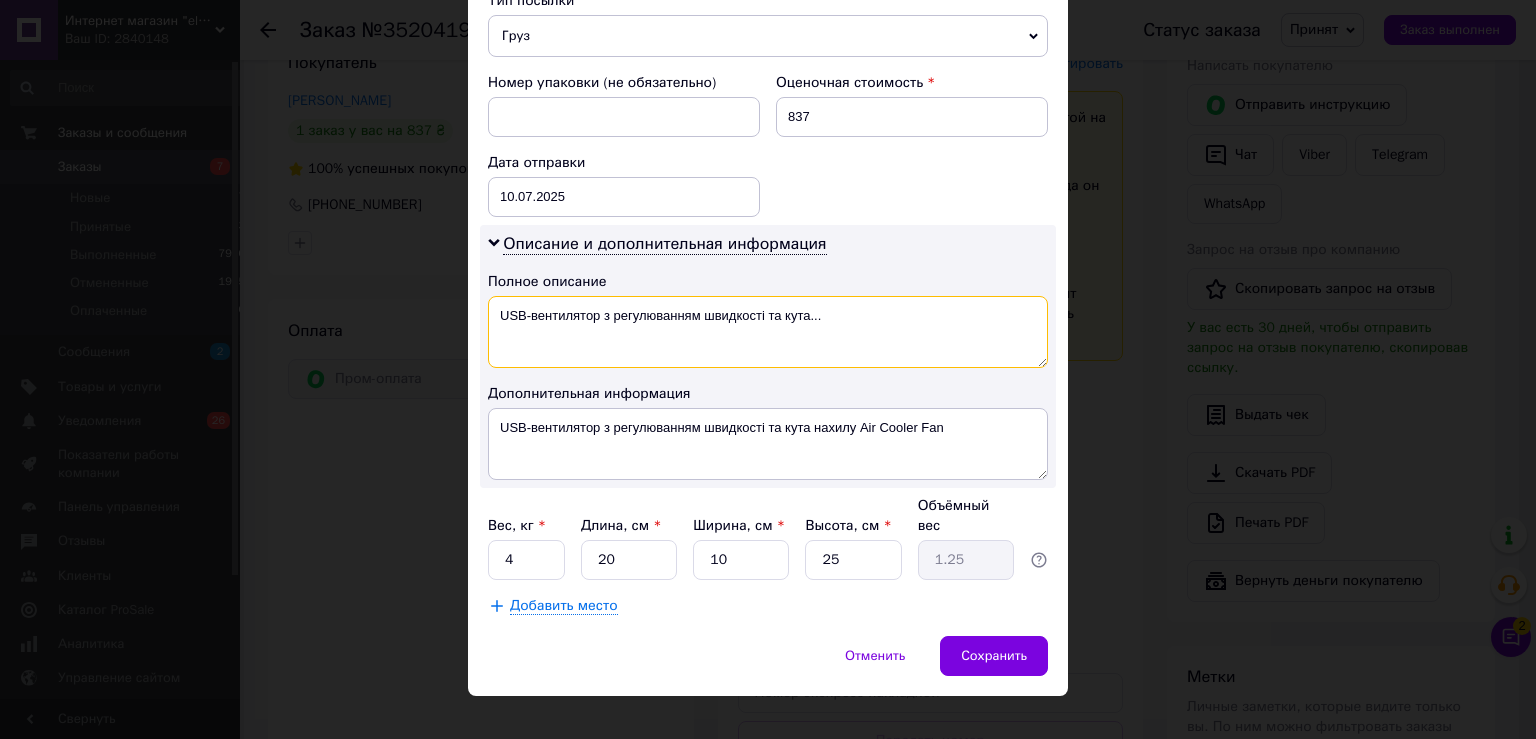 click on "USB-вентилятор з регулюванням швидкості та кута..." at bounding box center [768, 332] 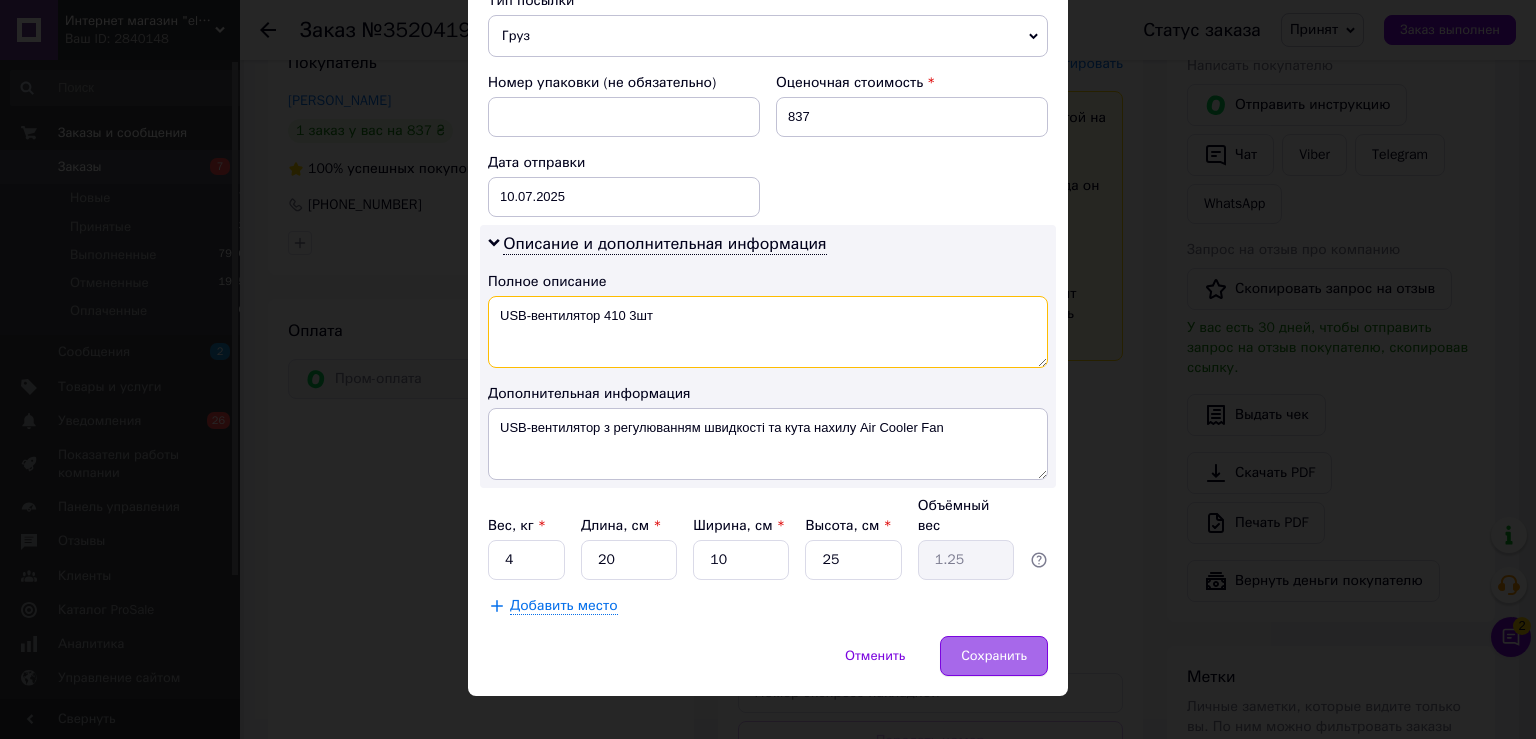 type on "USB-вентилятор 410 3шт" 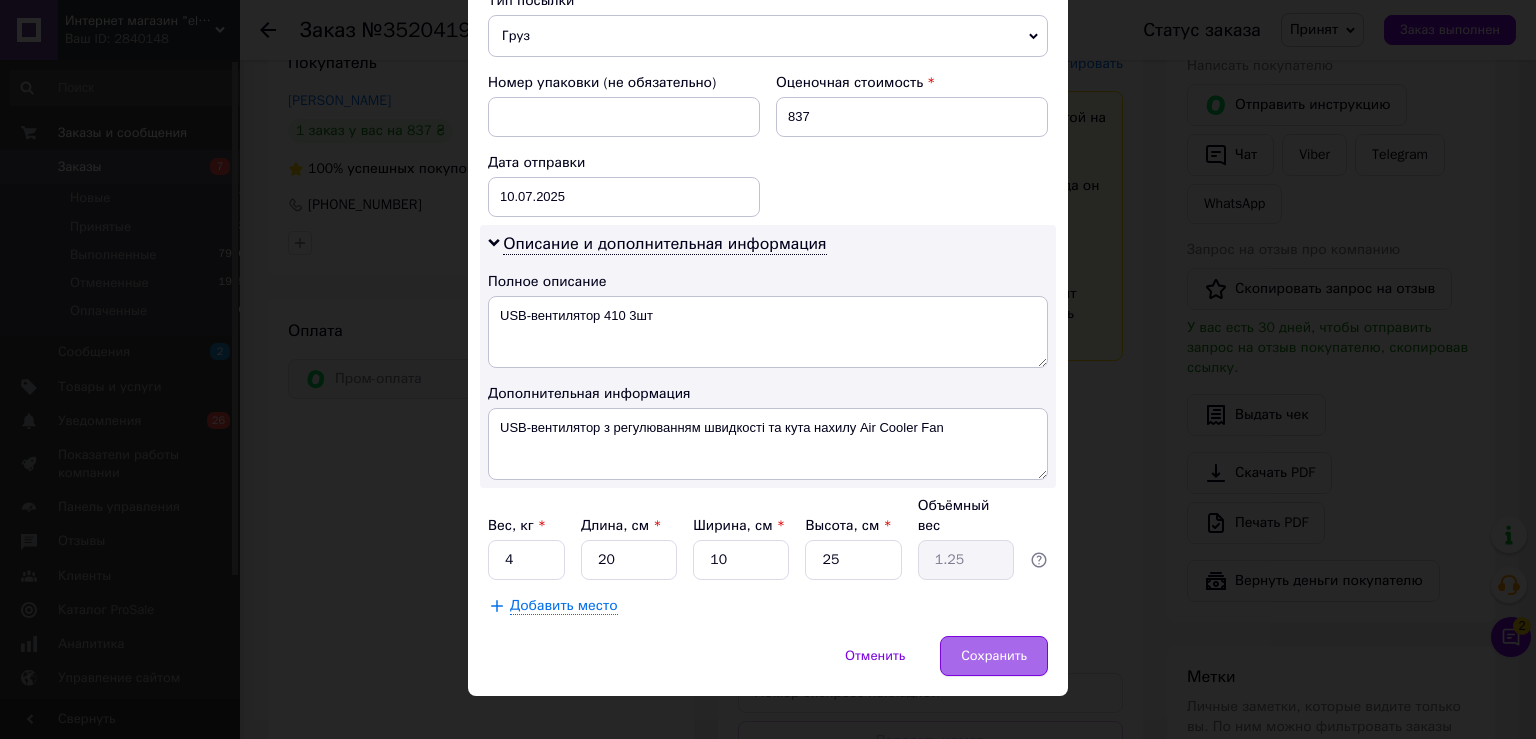 click on "Сохранить" at bounding box center (994, 656) 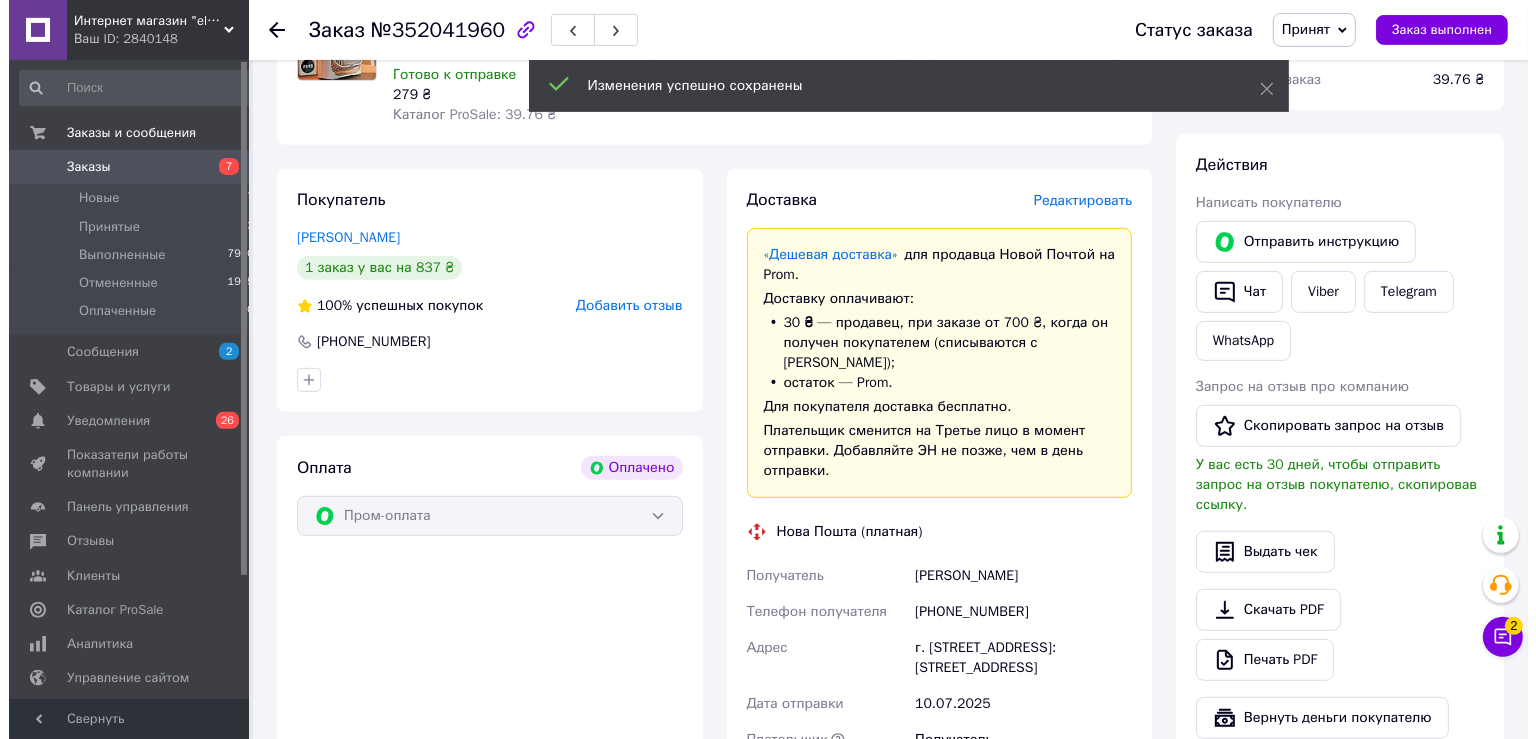 scroll, scrollTop: 829, scrollLeft: 0, axis: vertical 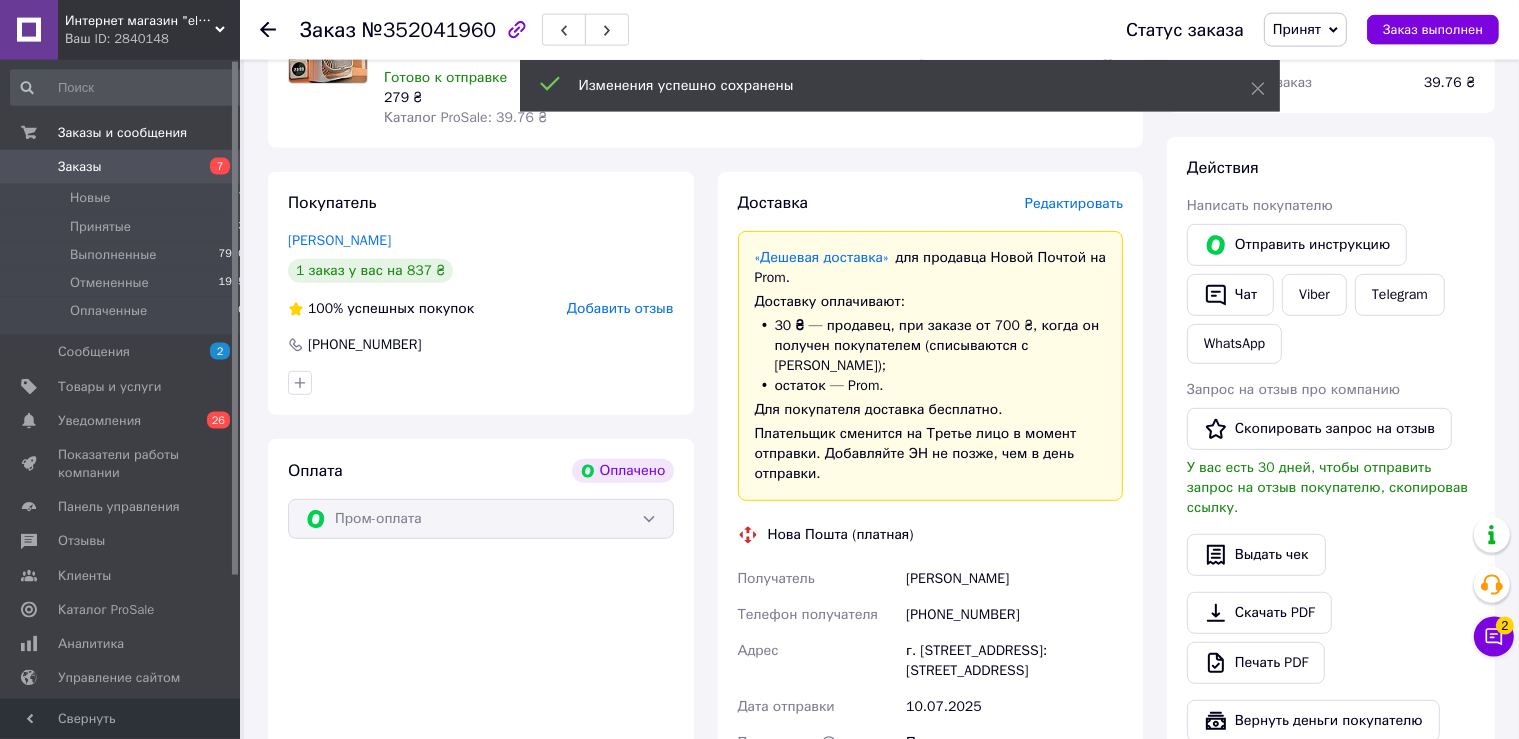 click on "Редактировать" at bounding box center [1074, 203] 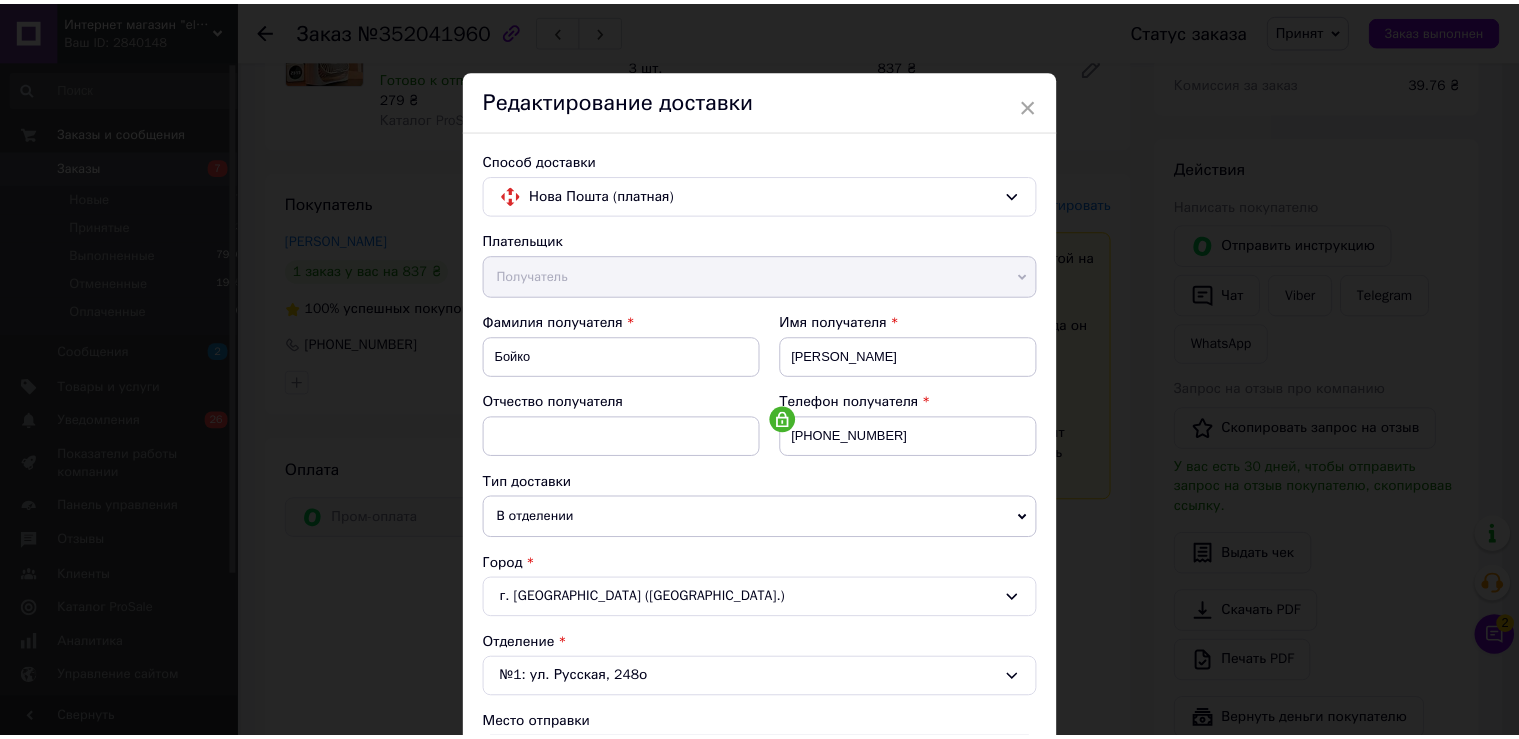scroll, scrollTop: 806, scrollLeft: 0, axis: vertical 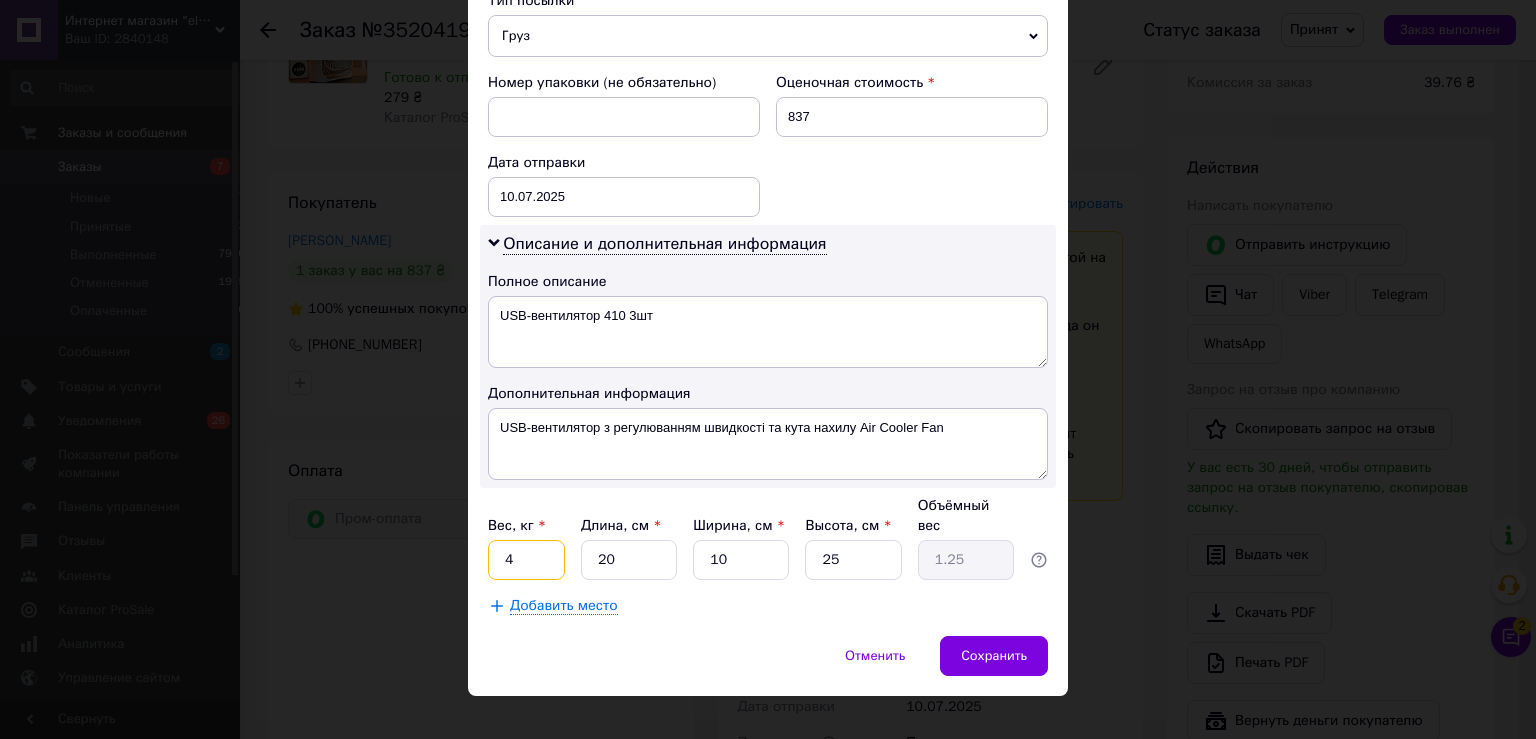 click on "4" at bounding box center (526, 560) 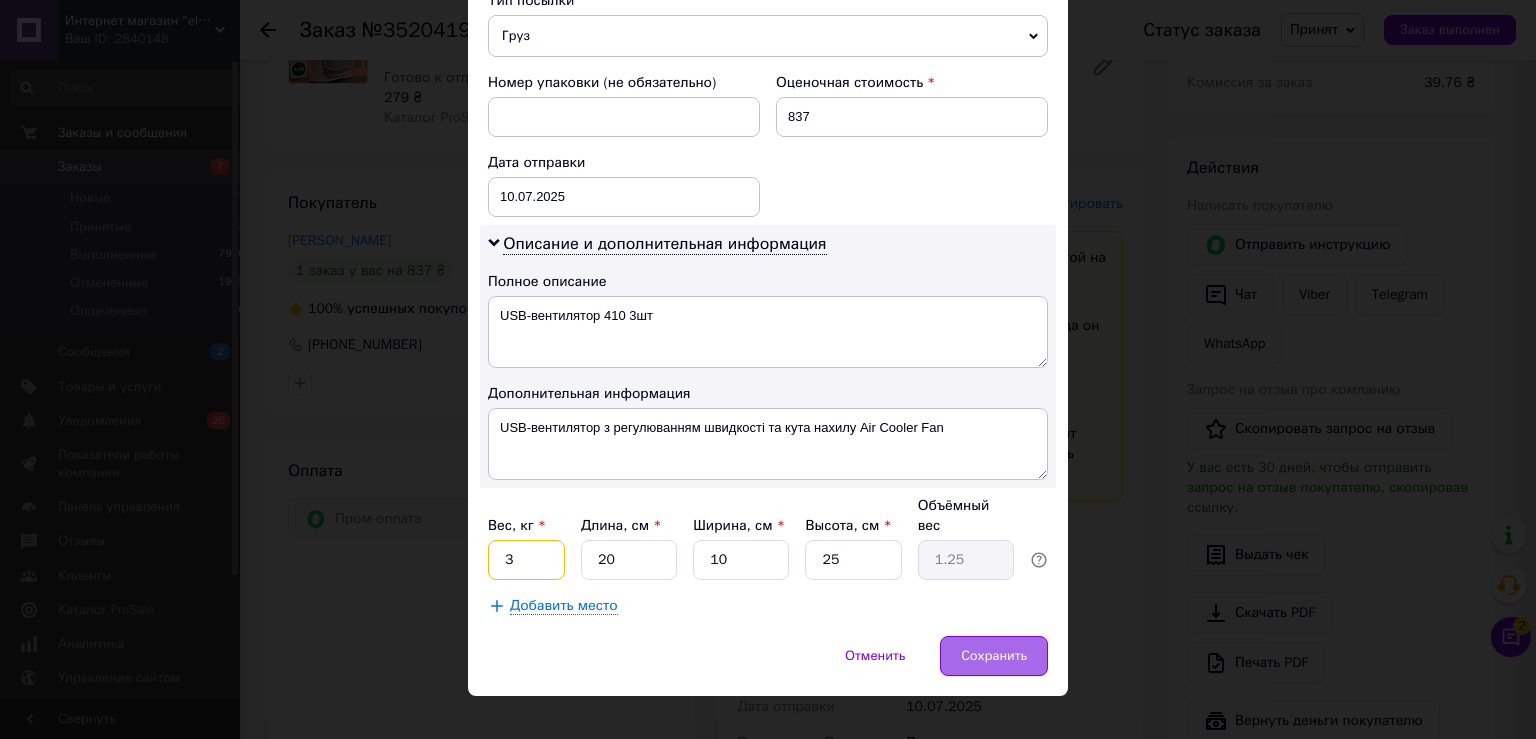 type on "3" 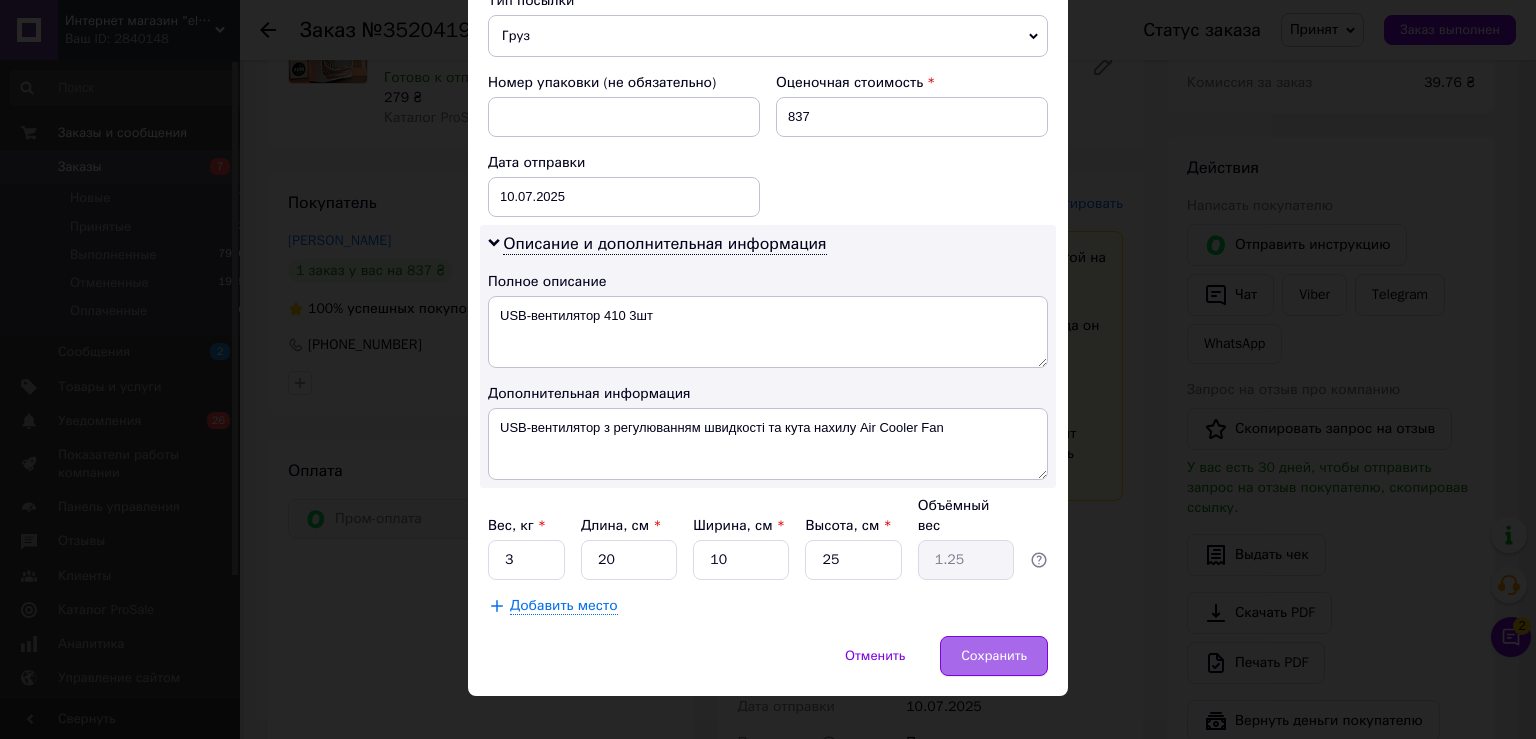 click on "Сохранить" at bounding box center [994, 656] 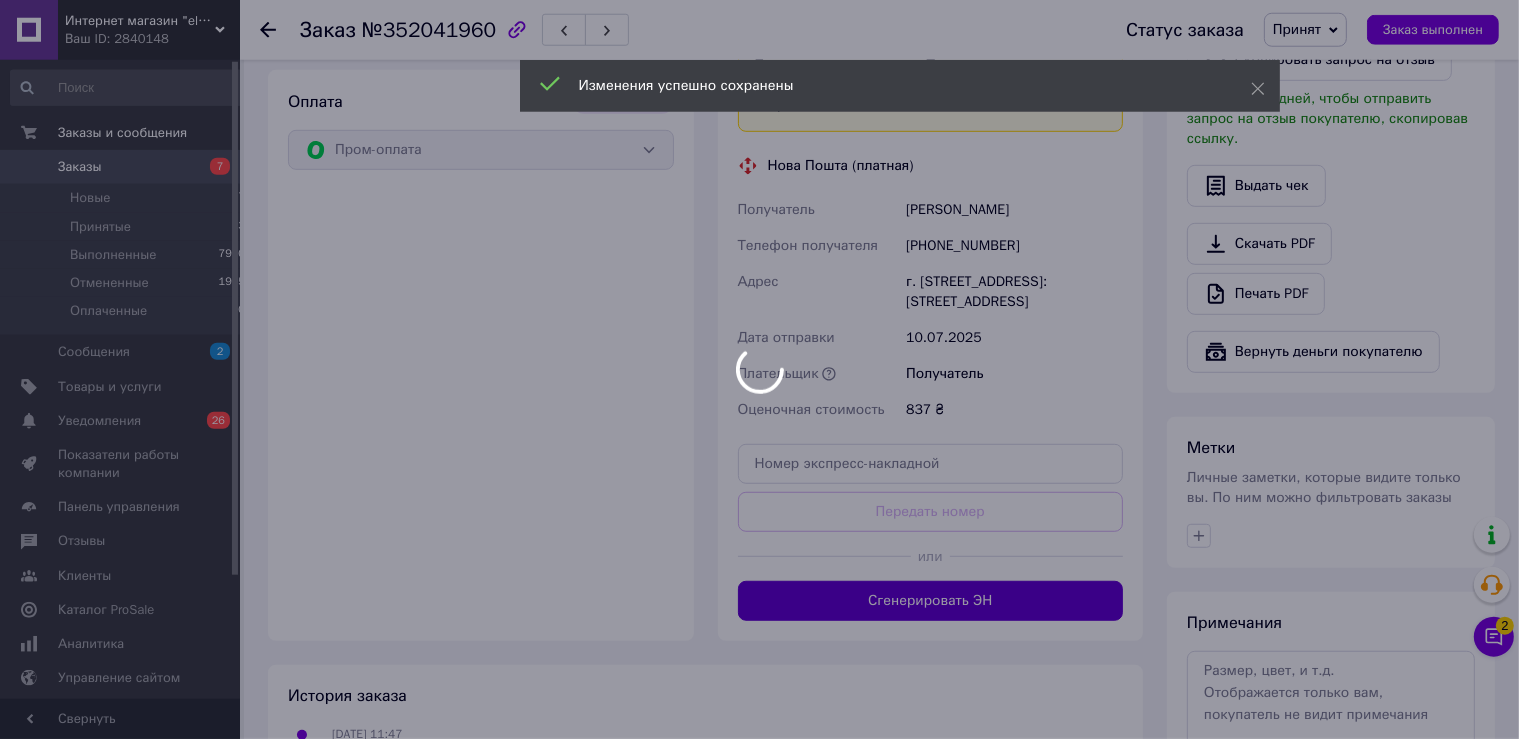 scroll, scrollTop: 1200, scrollLeft: 0, axis: vertical 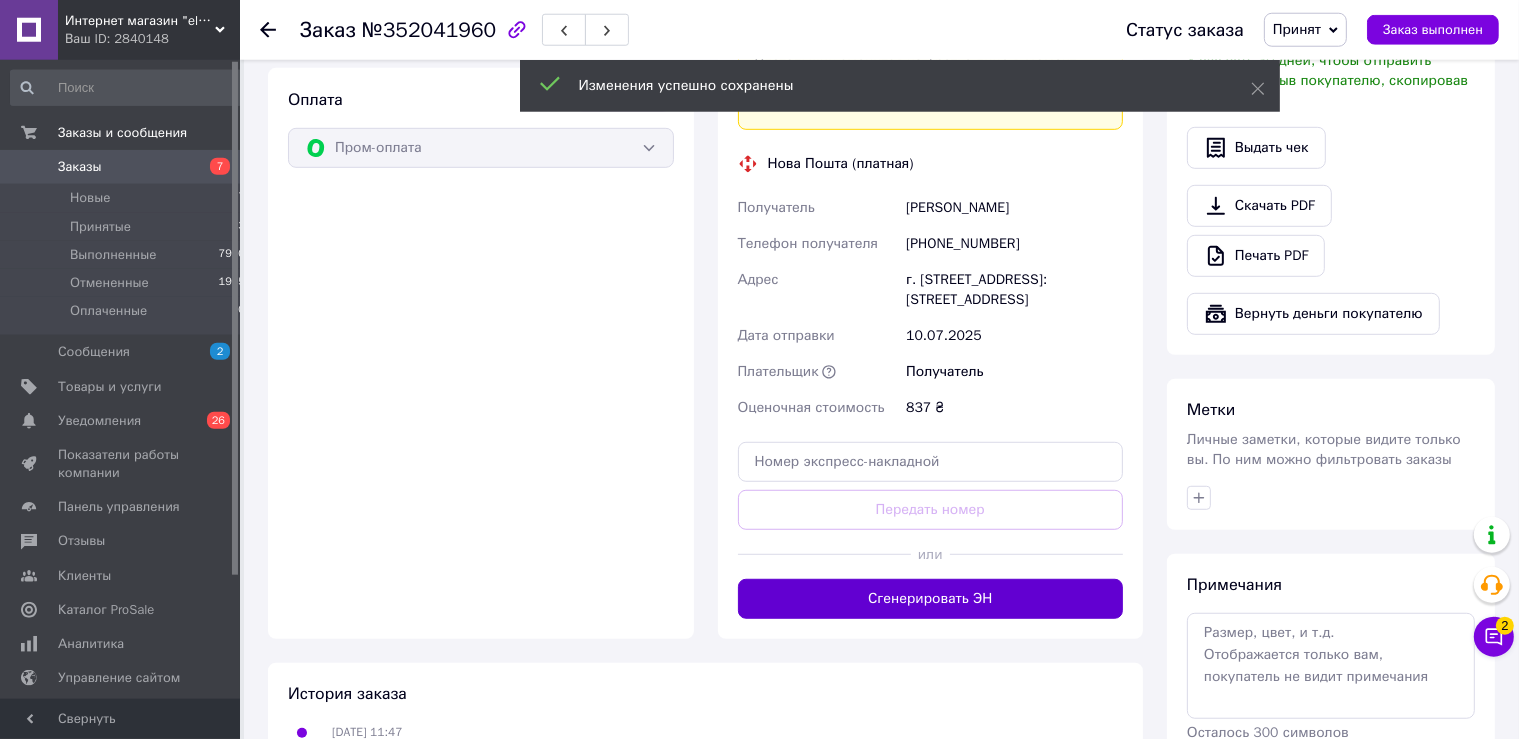 click on "Сгенерировать ЭН" at bounding box center [931, 599] 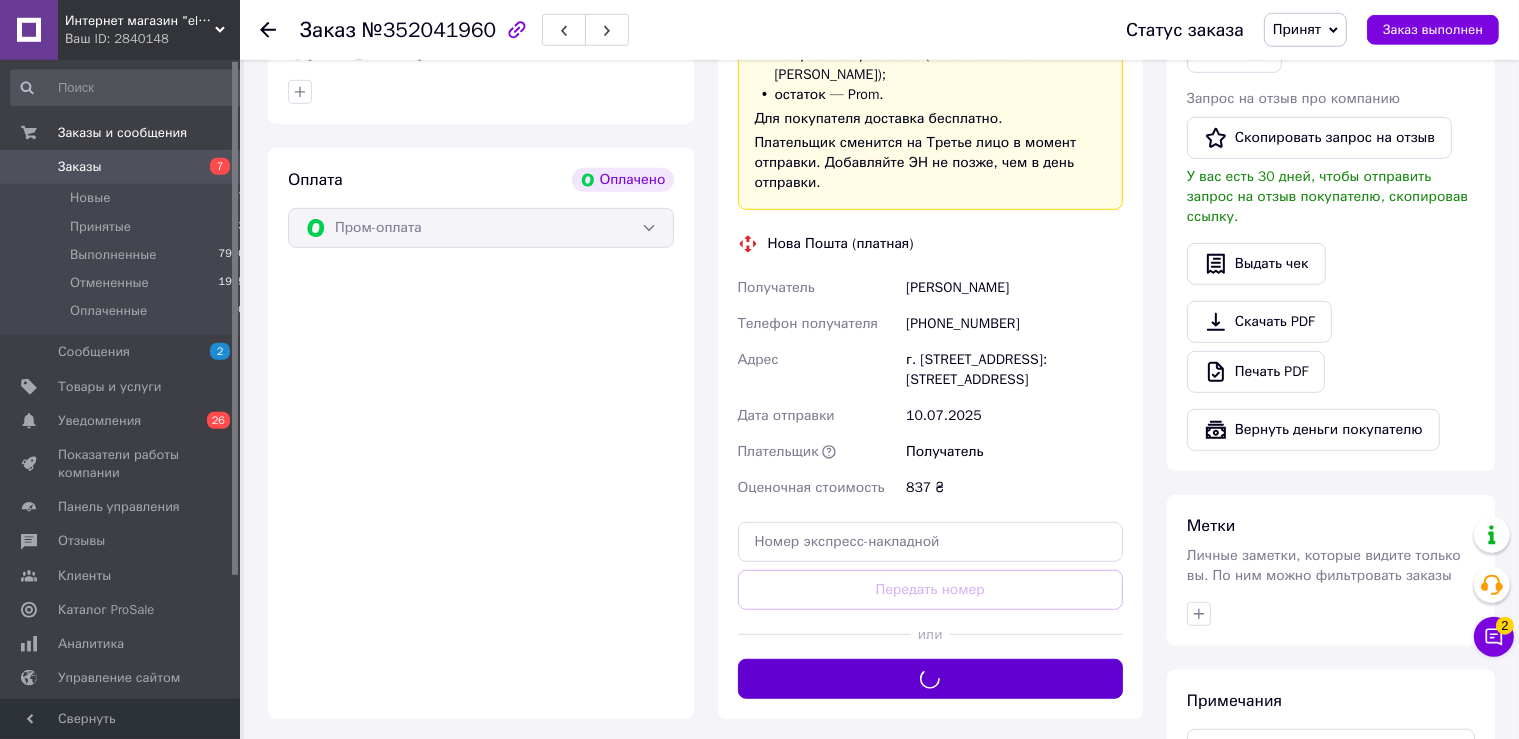 scroll, scrollTop: 1120, scrollLeft: 0, axis: vertical 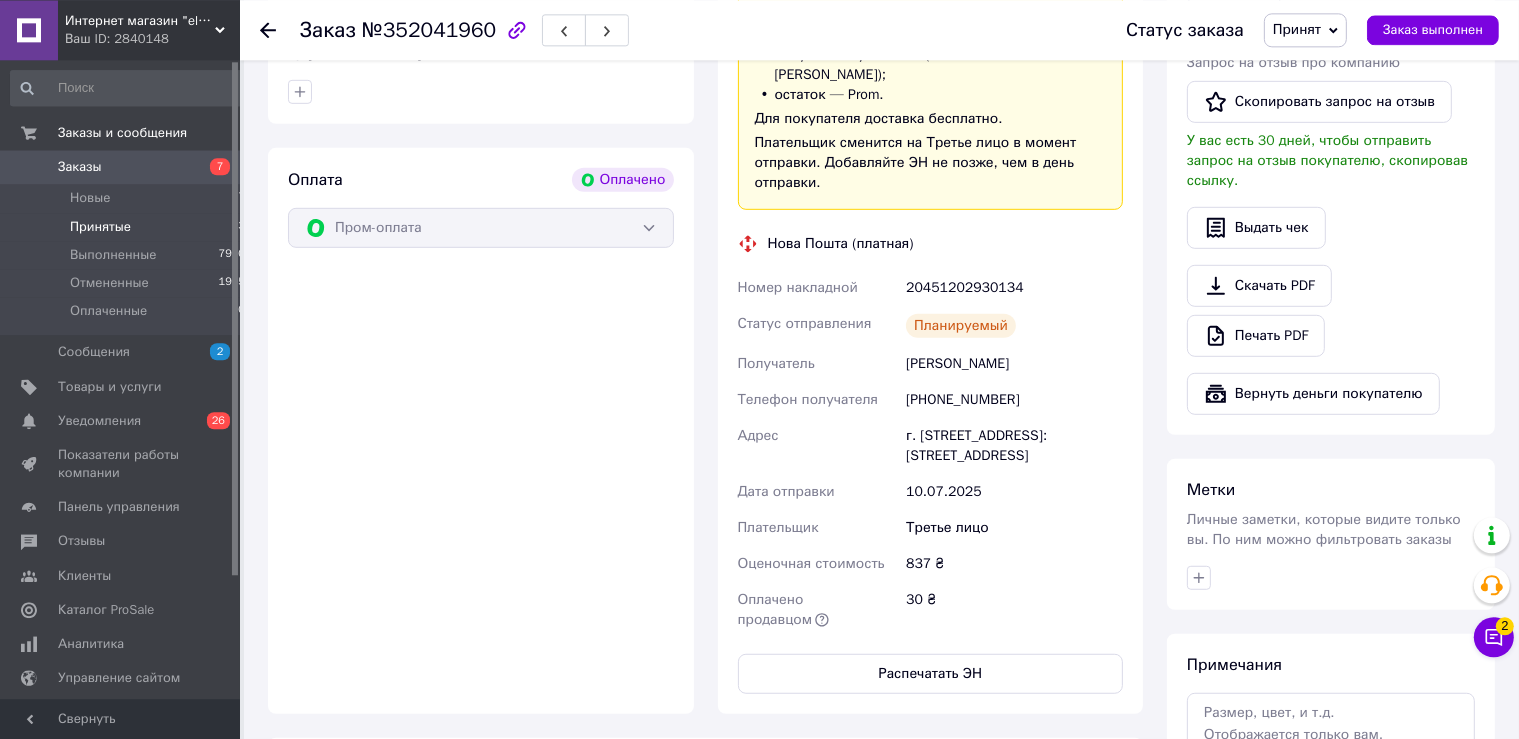 click on "Принятые" at bounding box center [100, 227] 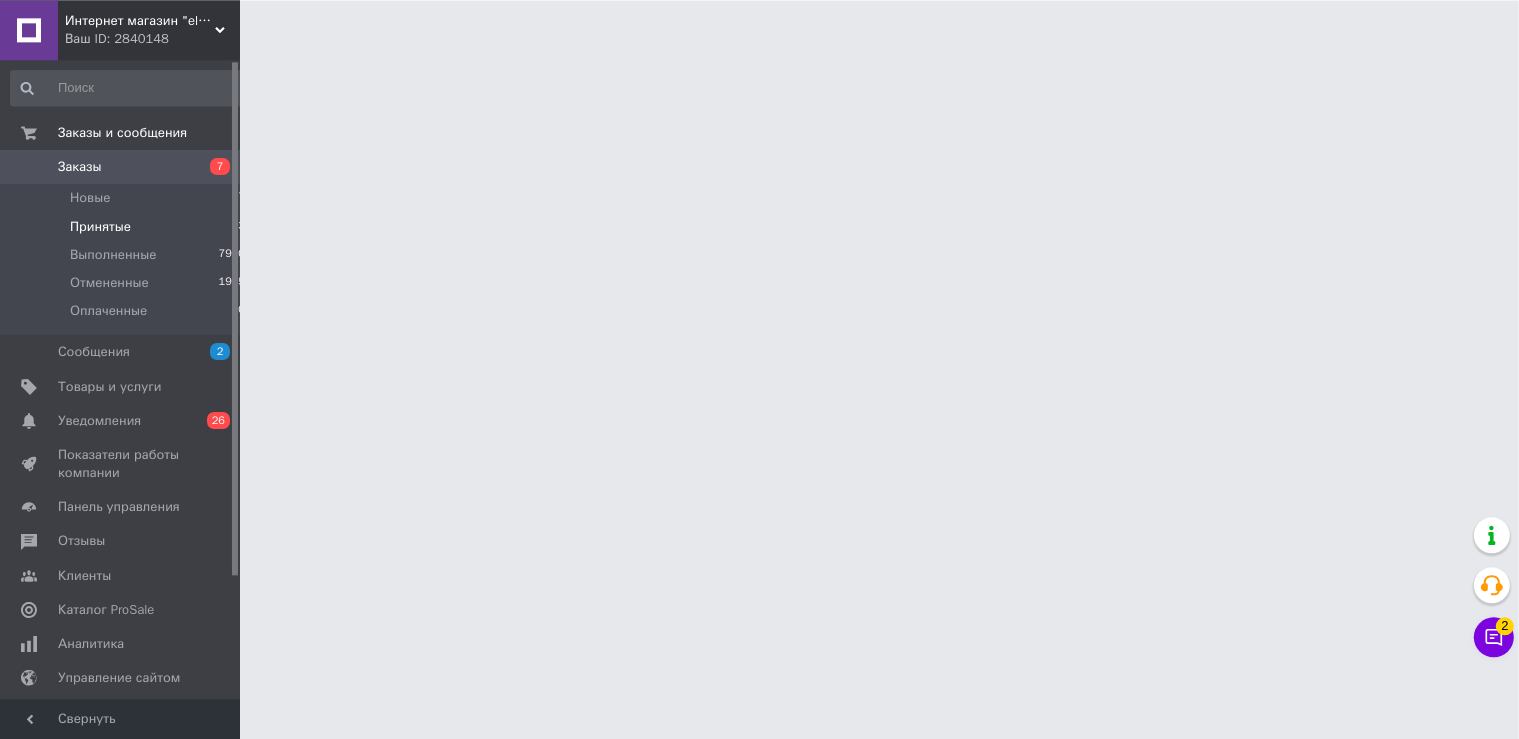 scroll, scrollTop: 0, scrollLeft: 0, axis: both 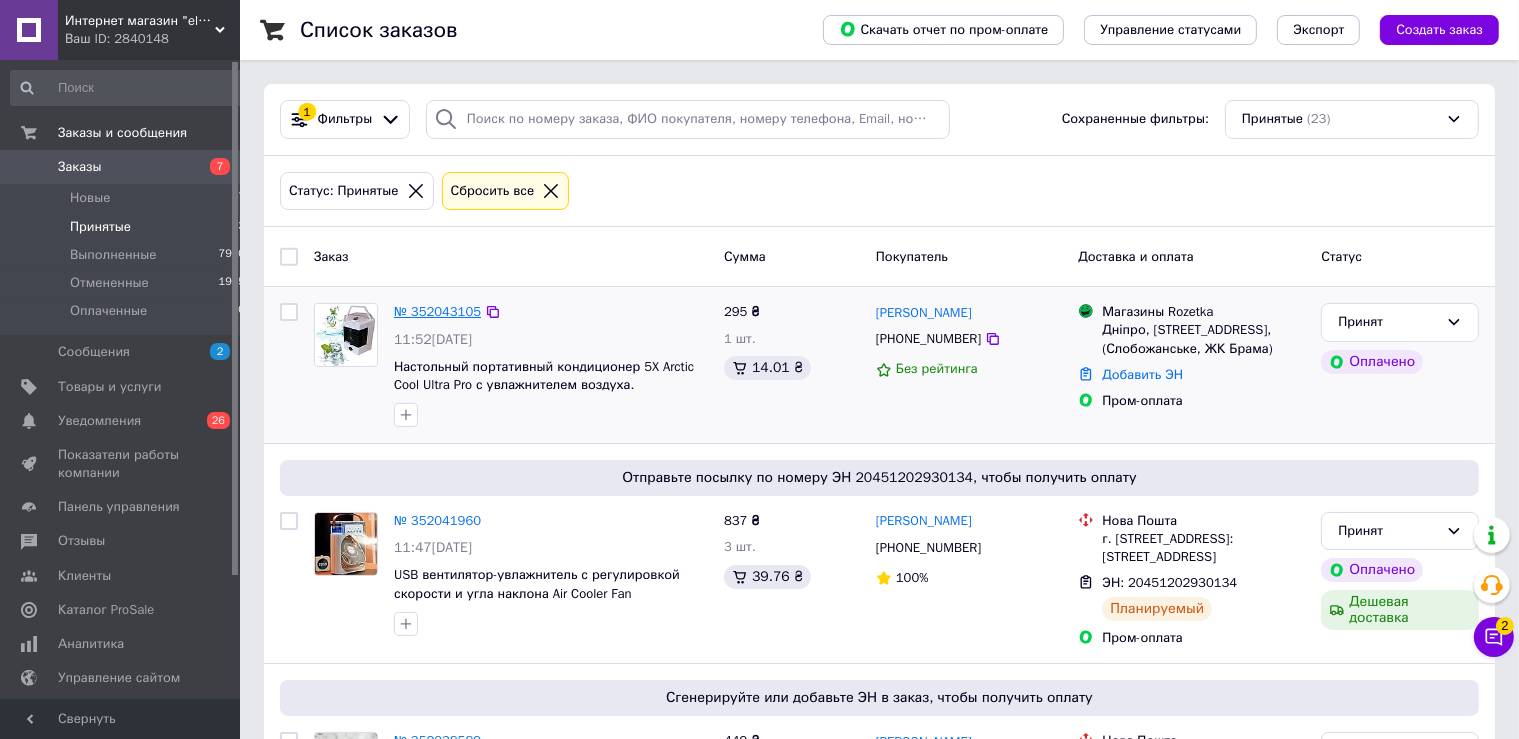 click on "№ 352043105" at bounding box center (437, 311) 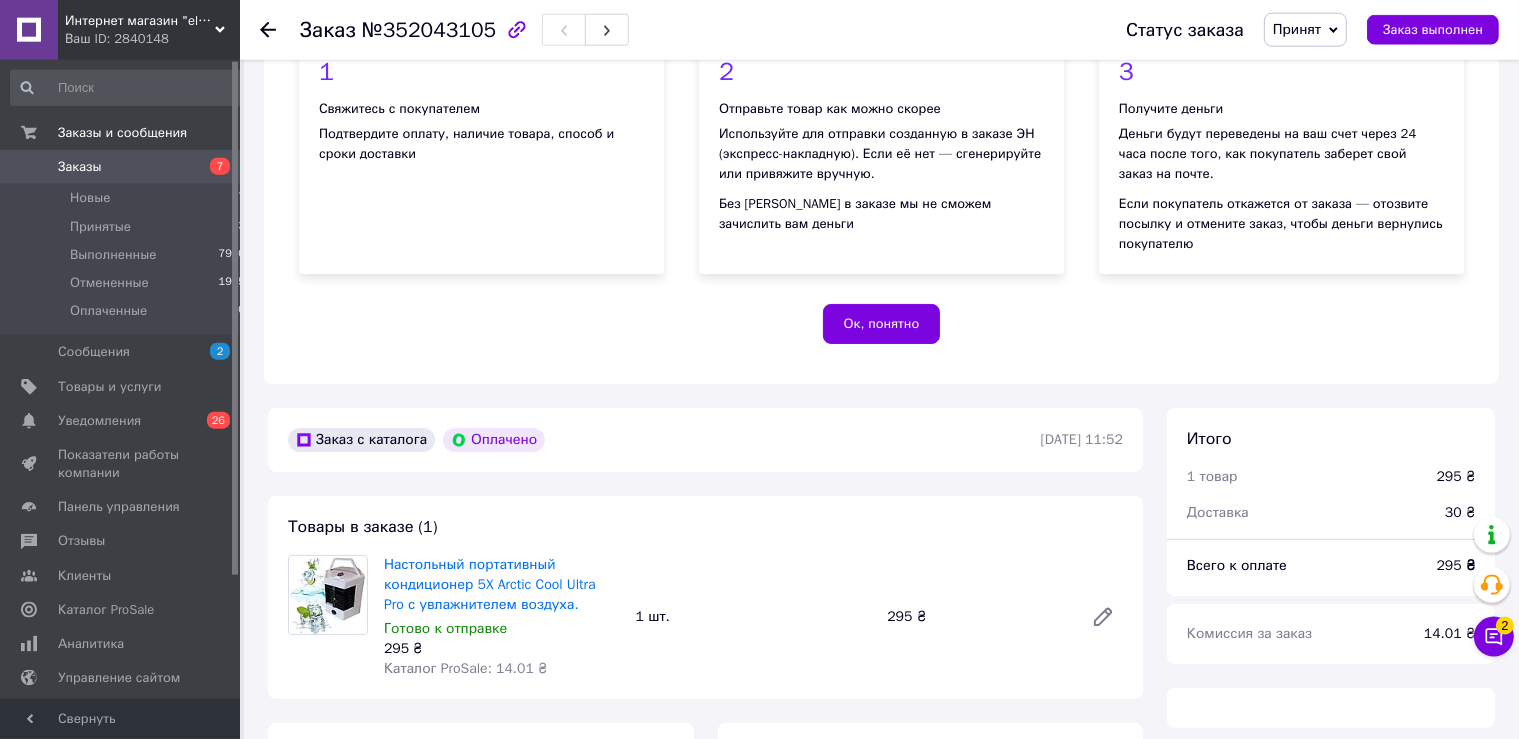 scroll, scrollTop: 460, scrollLeft: 0, axis: vertical 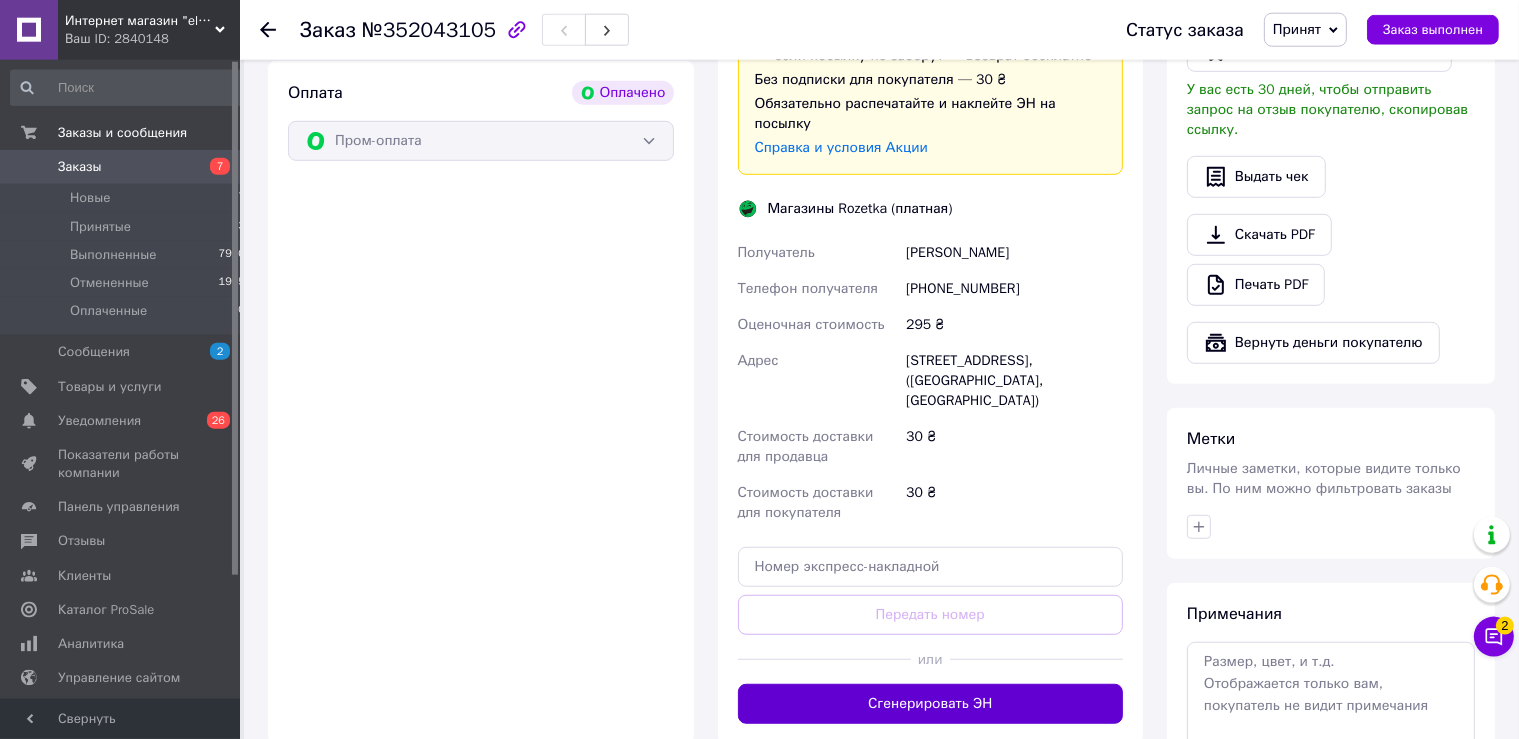 click on "Сгенерировать ЭН" at bounding box center [931, 704] 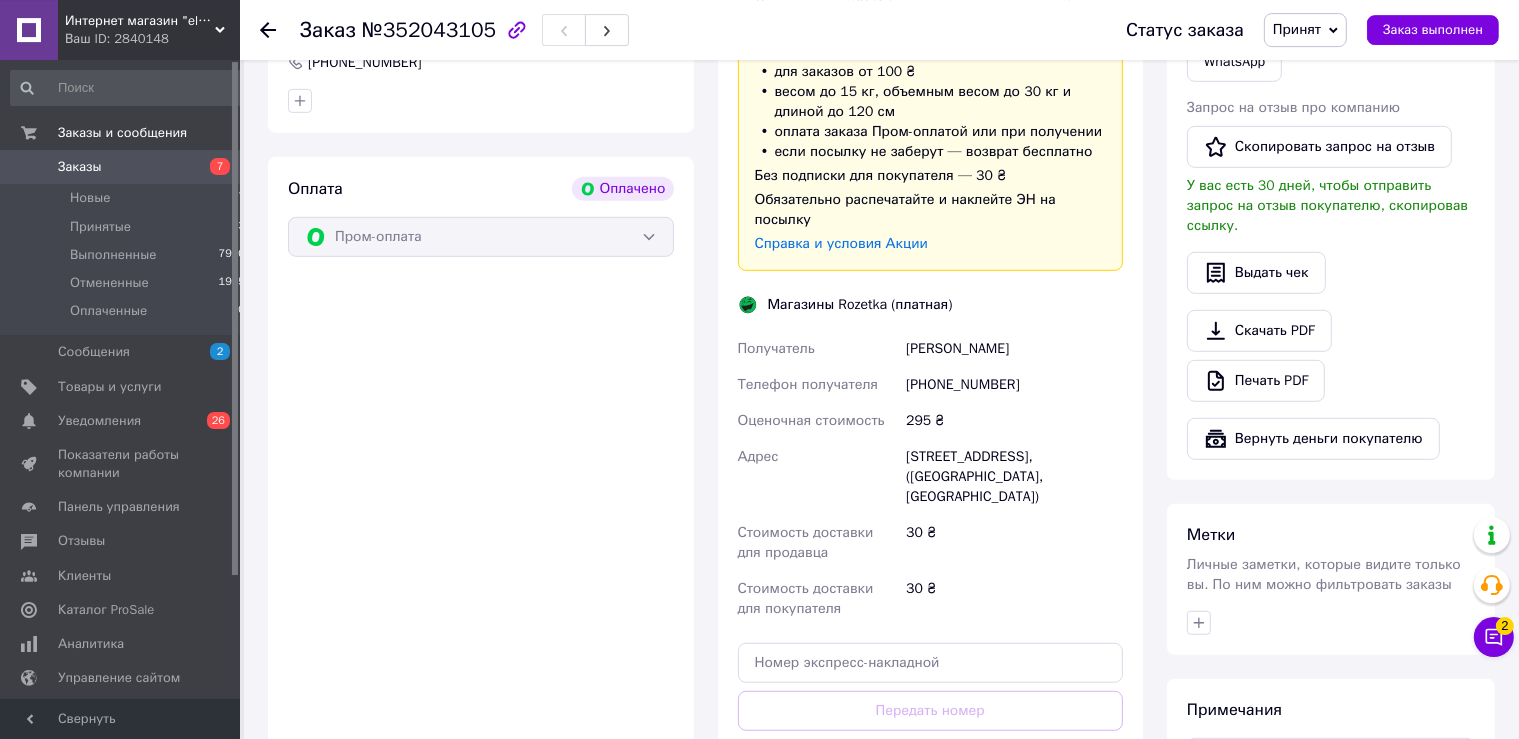 scroll, scrollTop: 1106, scrollLeft: 0, axis: vertical 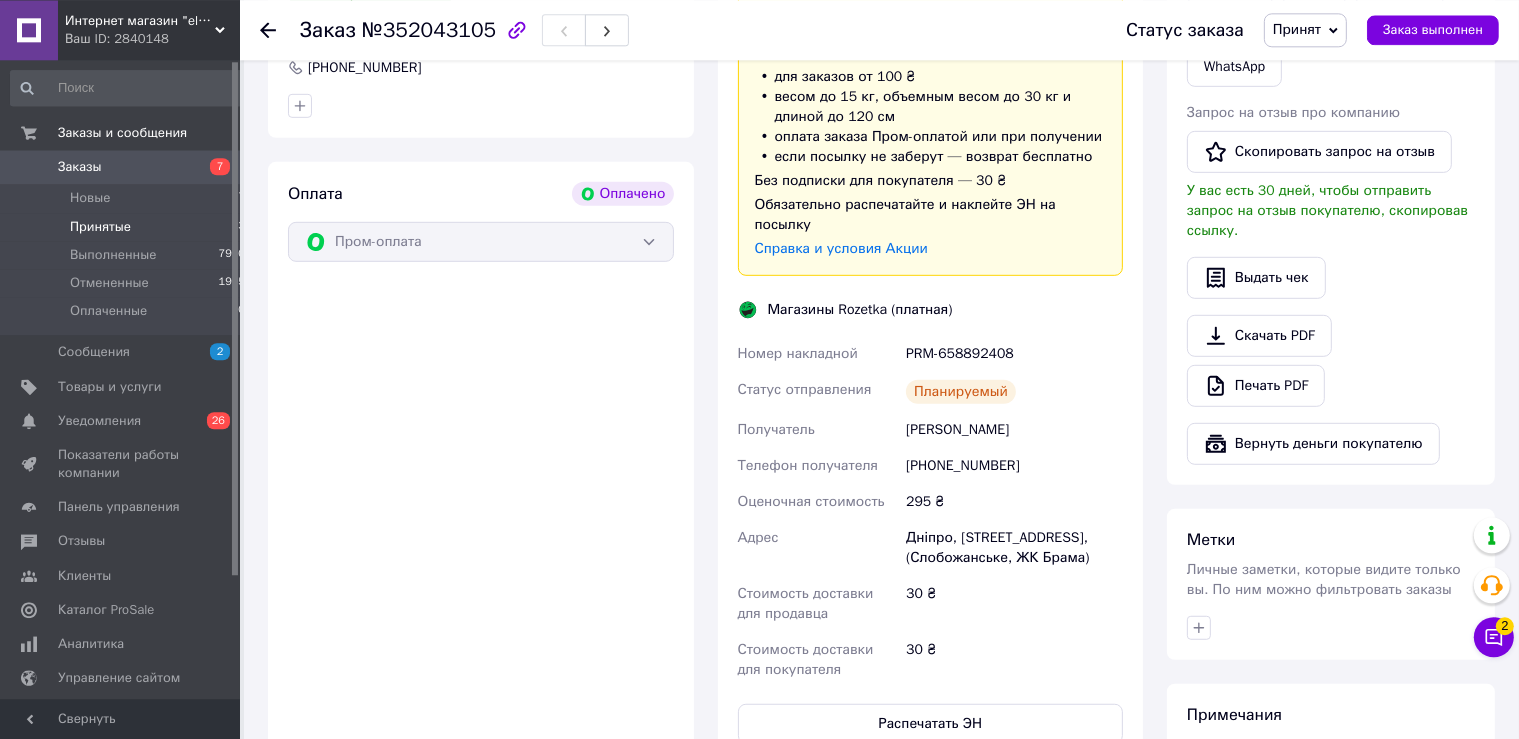 click on "Принятые" at bounding box center (100, 227) 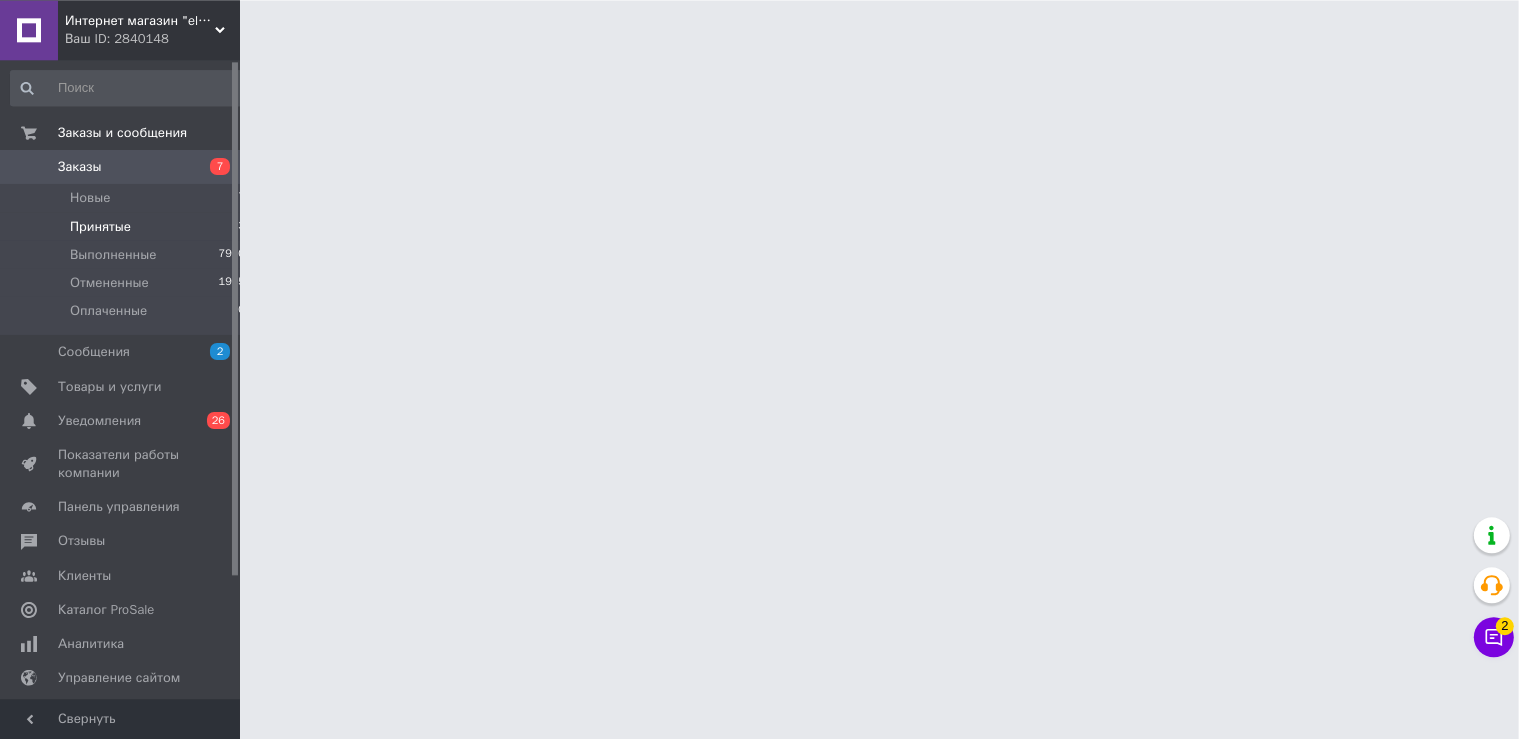 scroll, scrollTop: 0, scrollLeft: 0, axis: both 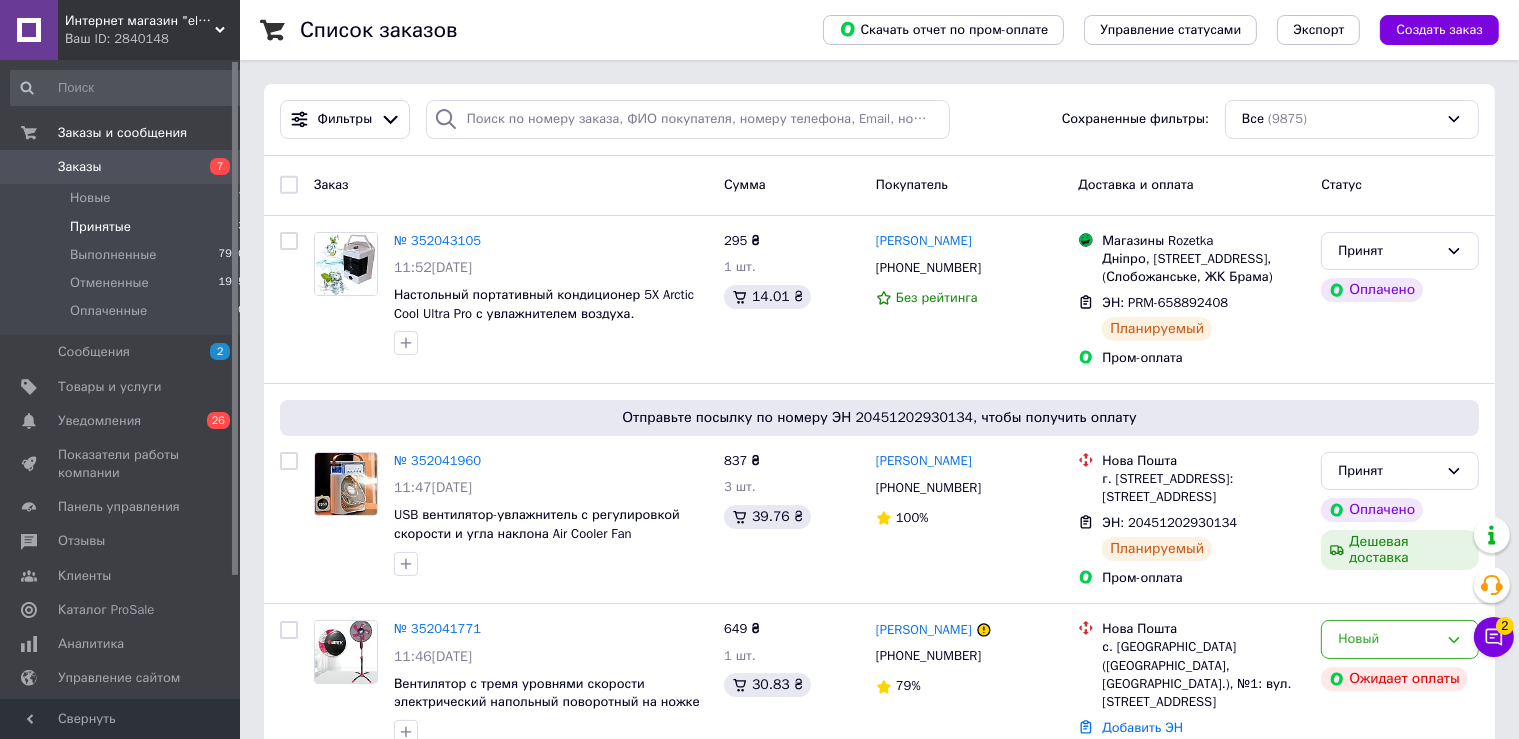 click on "Принятые 23" at bounding box center [128, 227] 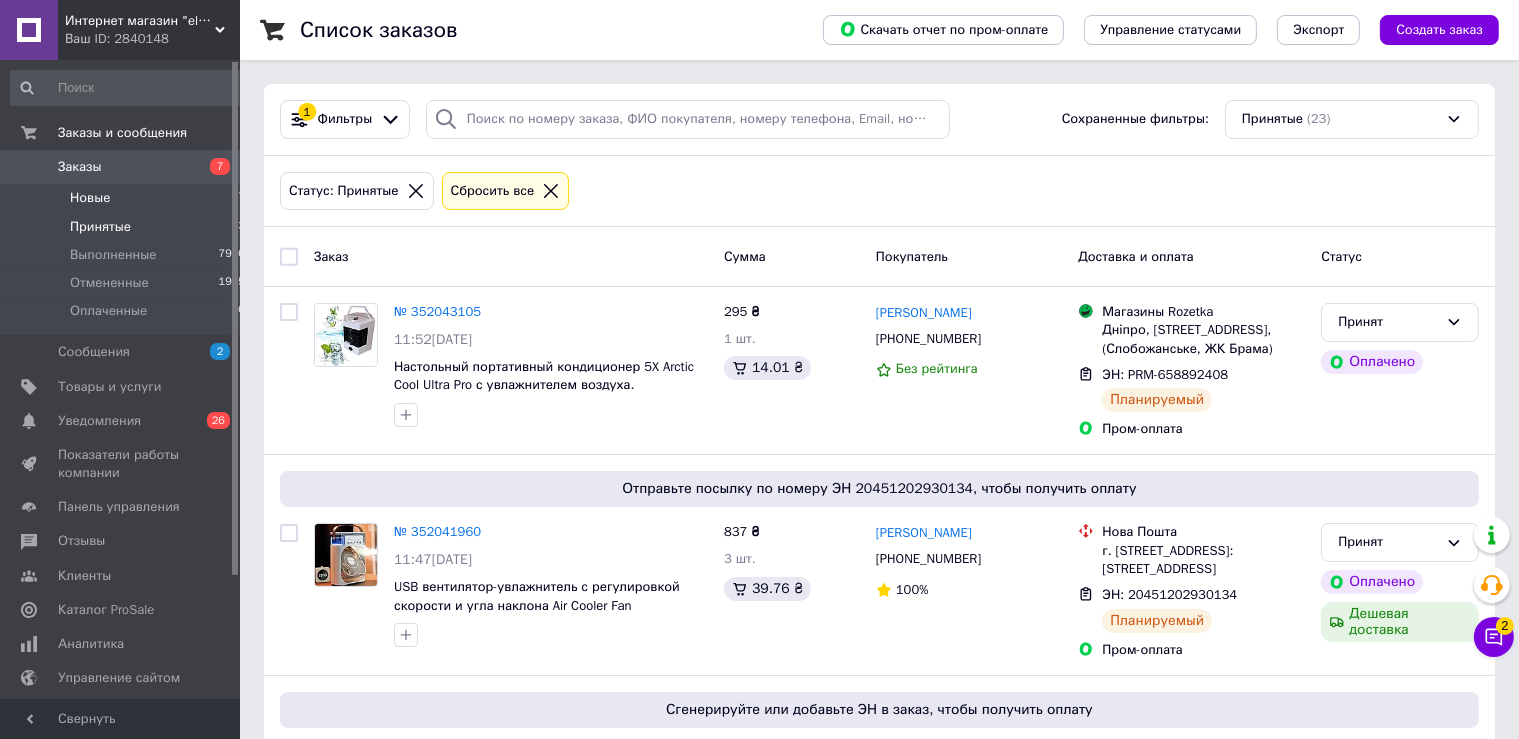 click on "Новые 7" at bounding box center [128, 198] 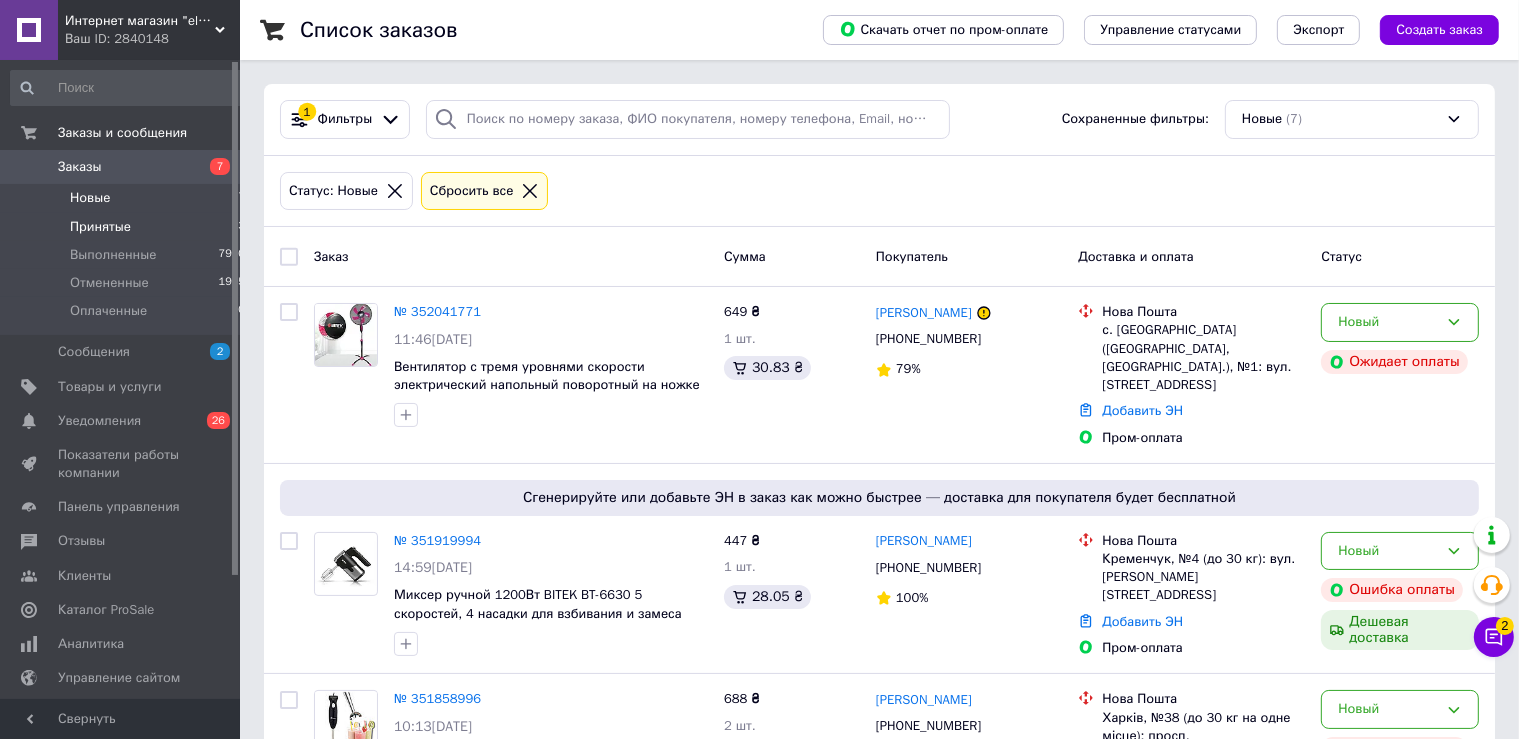 click on "Принятые" at bounding box center [100, 227] 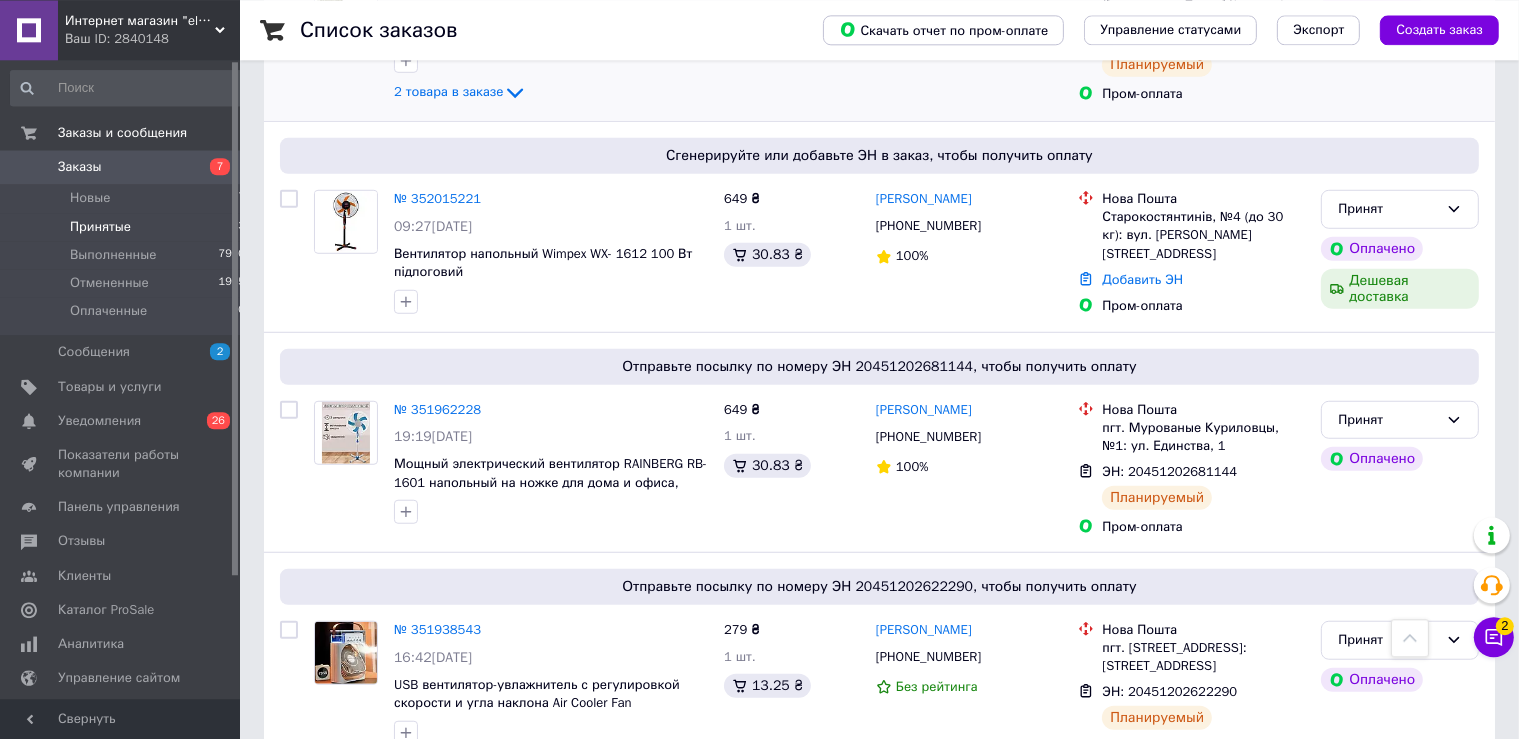 scroll, scrollTop: 1406, scrollLeft: 0, axis: vertical 